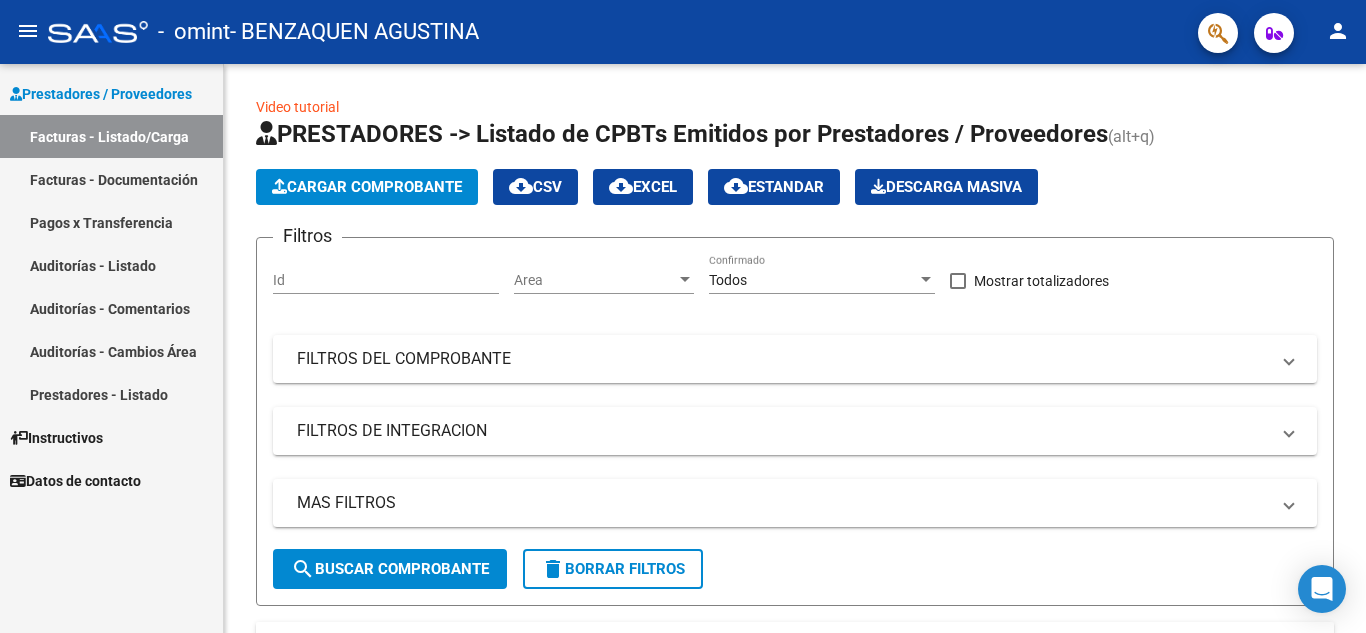 scroll, scrollTop: 0, scrollLeft: 0, axis: both 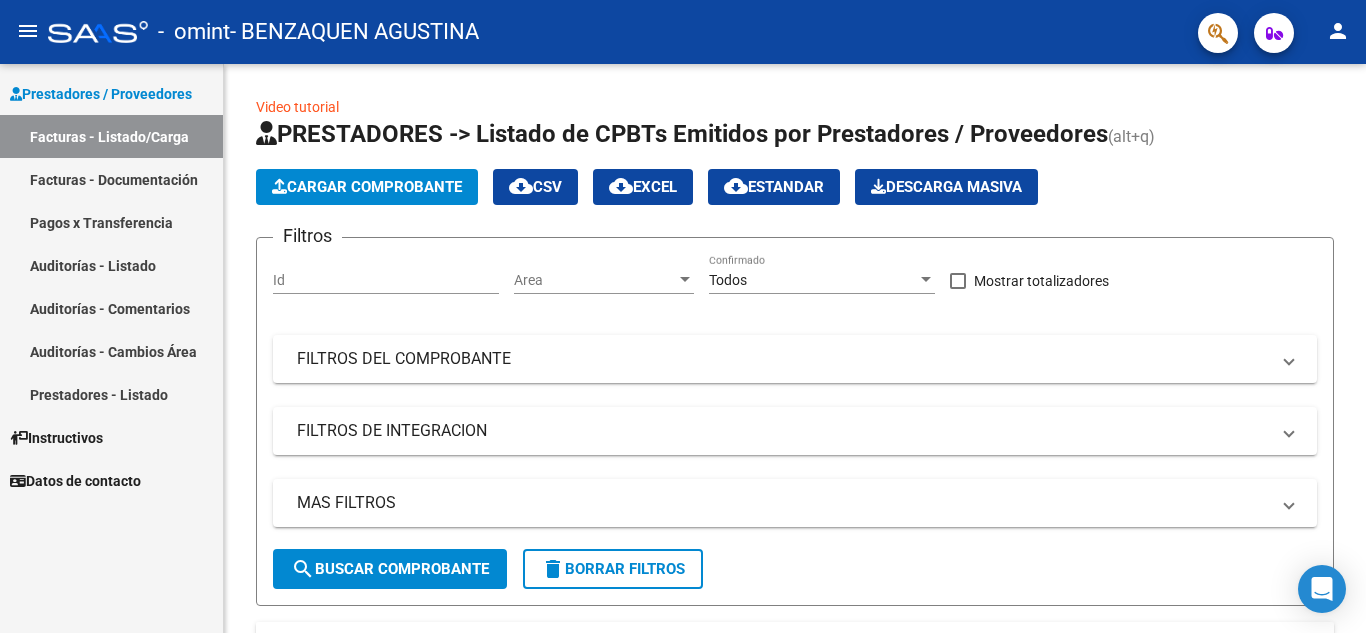 click on "Cargar Comprobante" 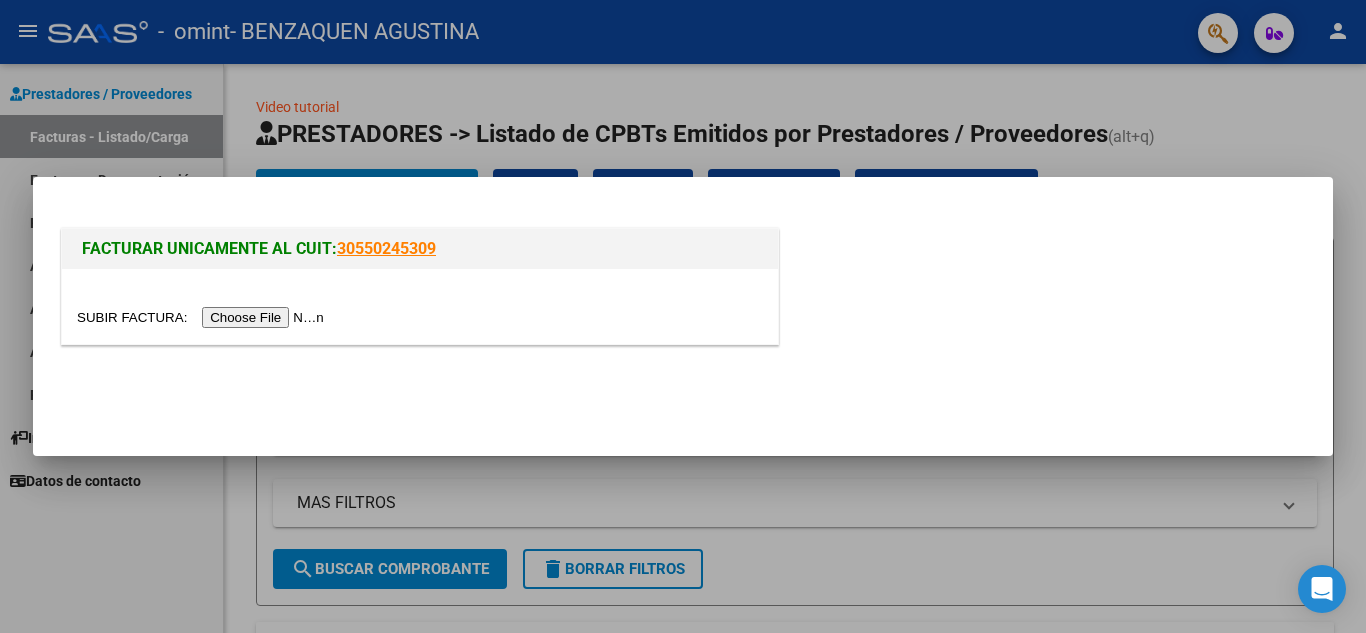 click at bounding box center (203, 317) 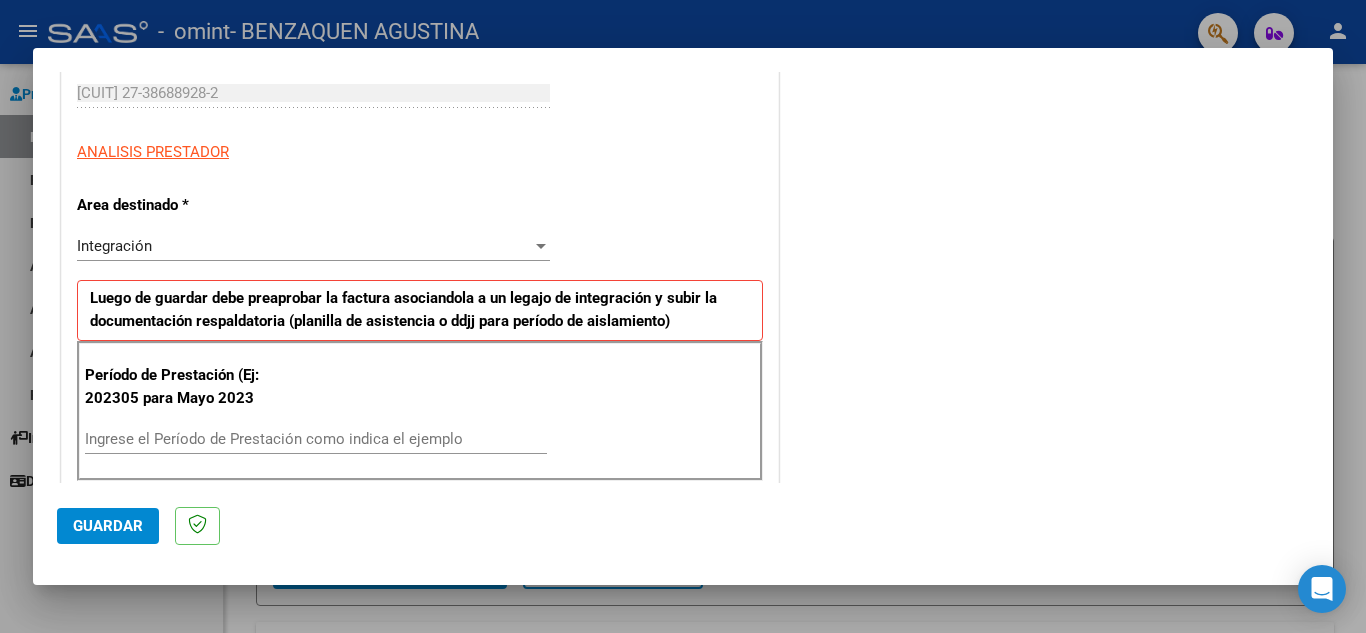 scroll, scrollTop: 330, scrollLeft: 0, axis: vertical 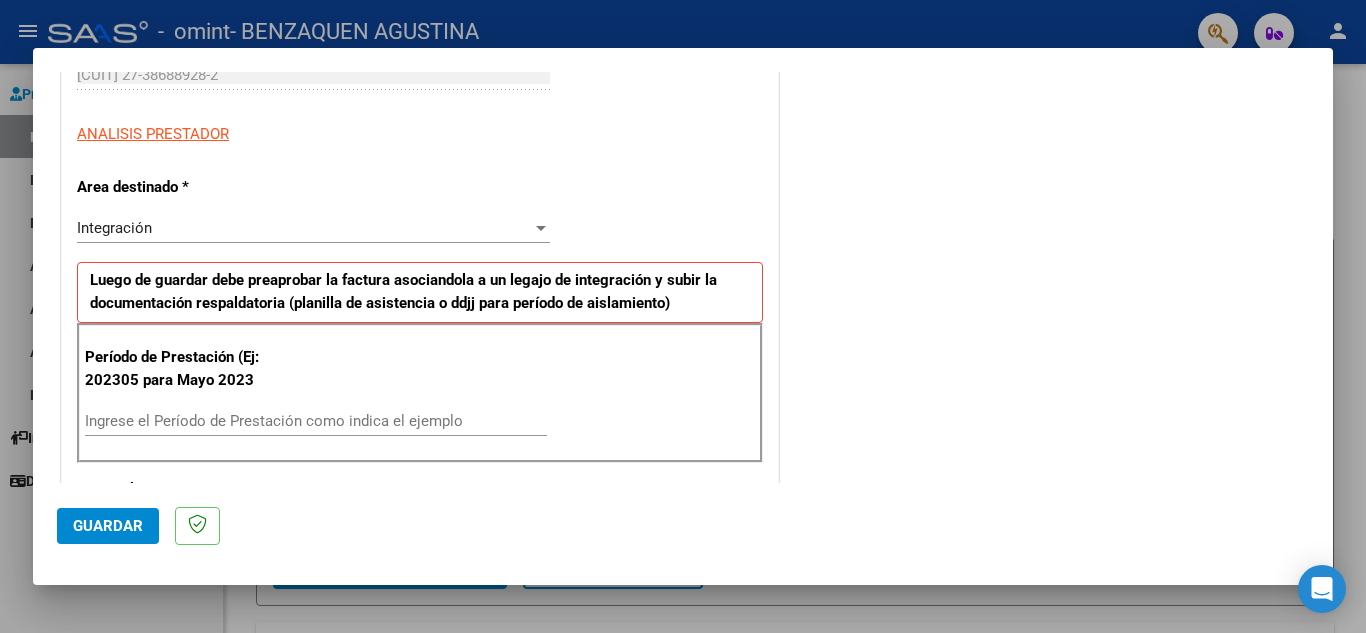 click on "Ingrese el Período de Prestación como indica el ejemplo" at bounding box center [316, 421] 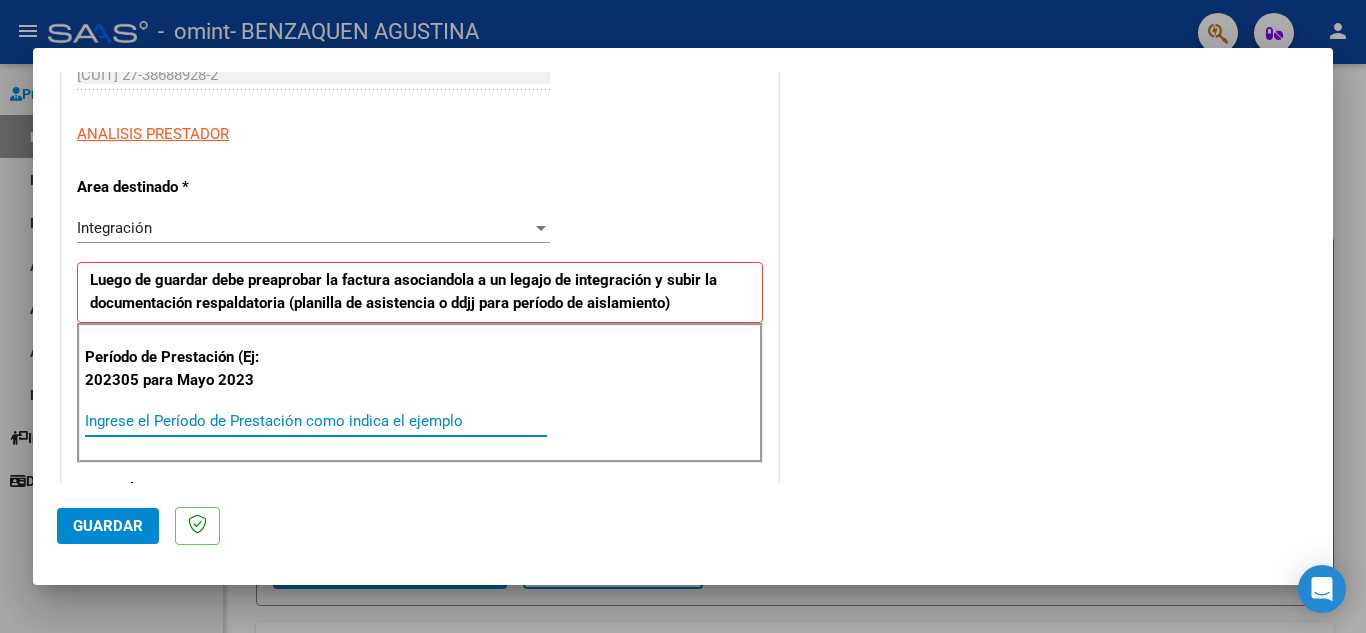 click on "Integración Seleccionar Area" at bounding box center [313, 228] 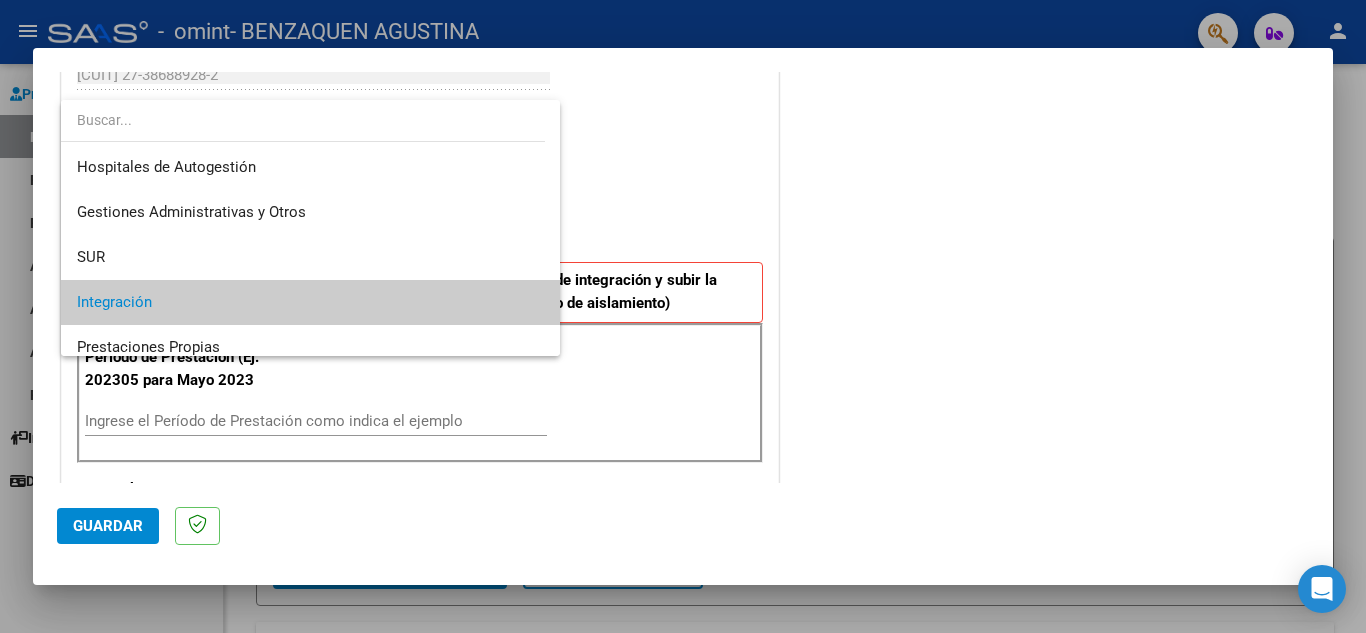 scroll, scrollTop: 75, scrollLeft: 0, axis: vertical 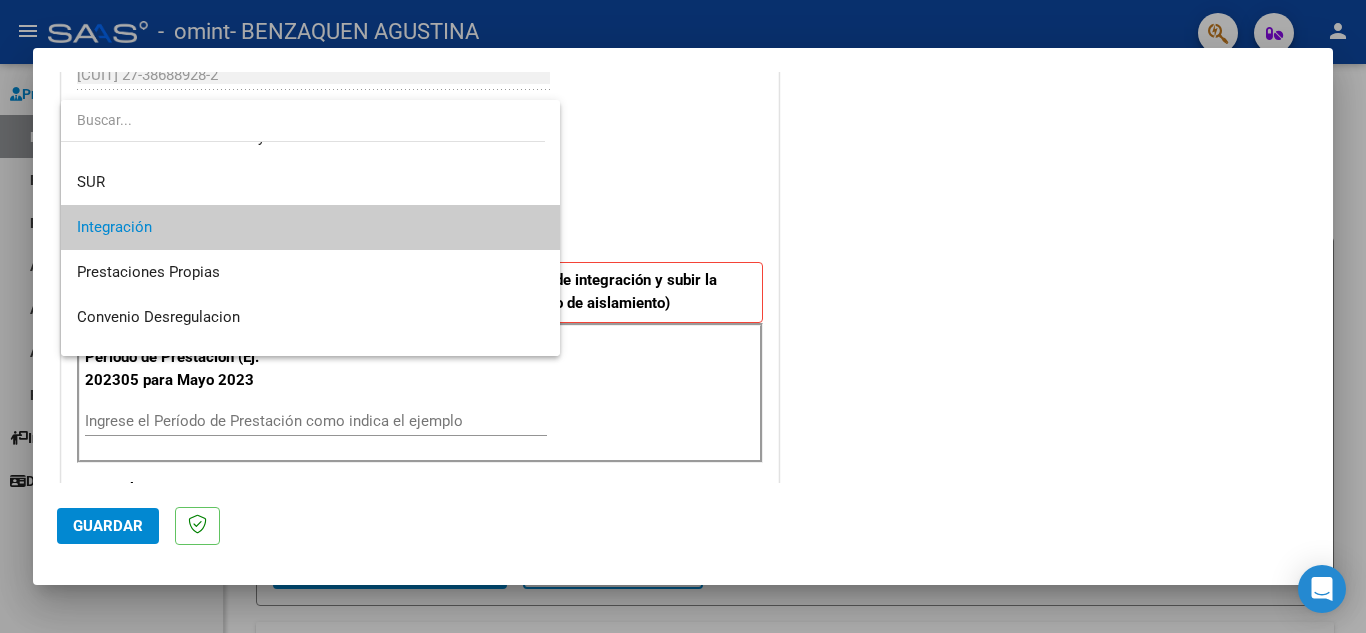 click at bounding box center (683, 316) 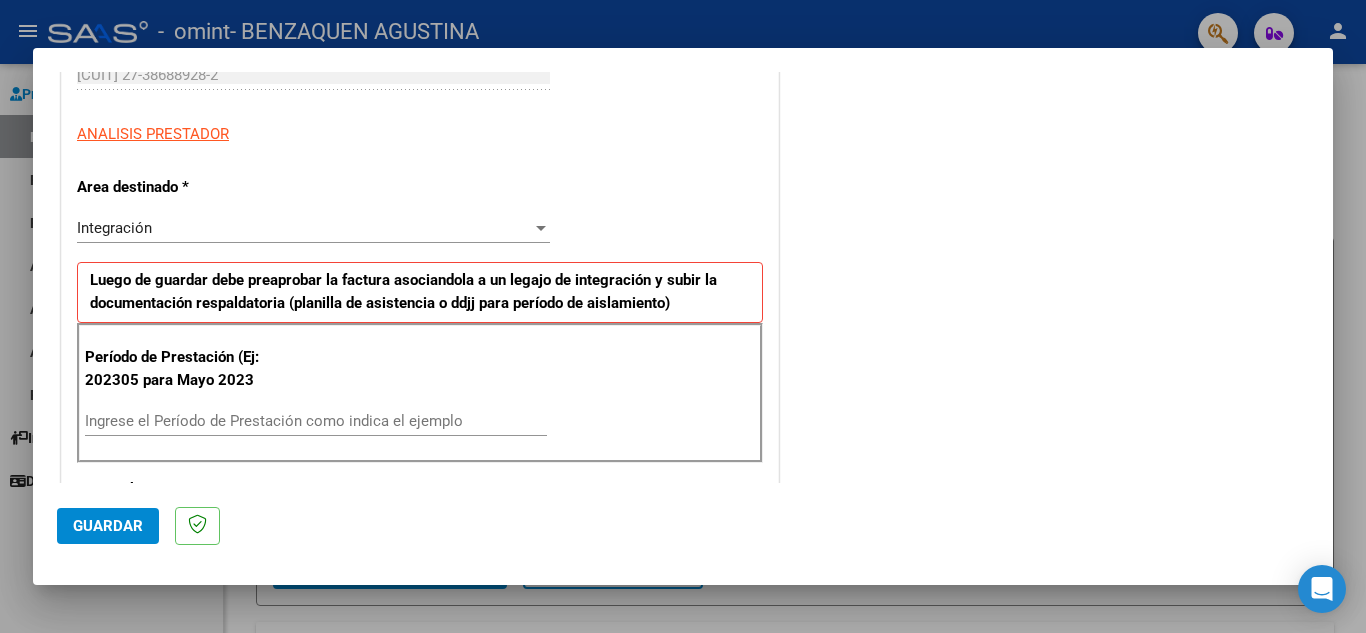 click at bounding box center (541, 228) 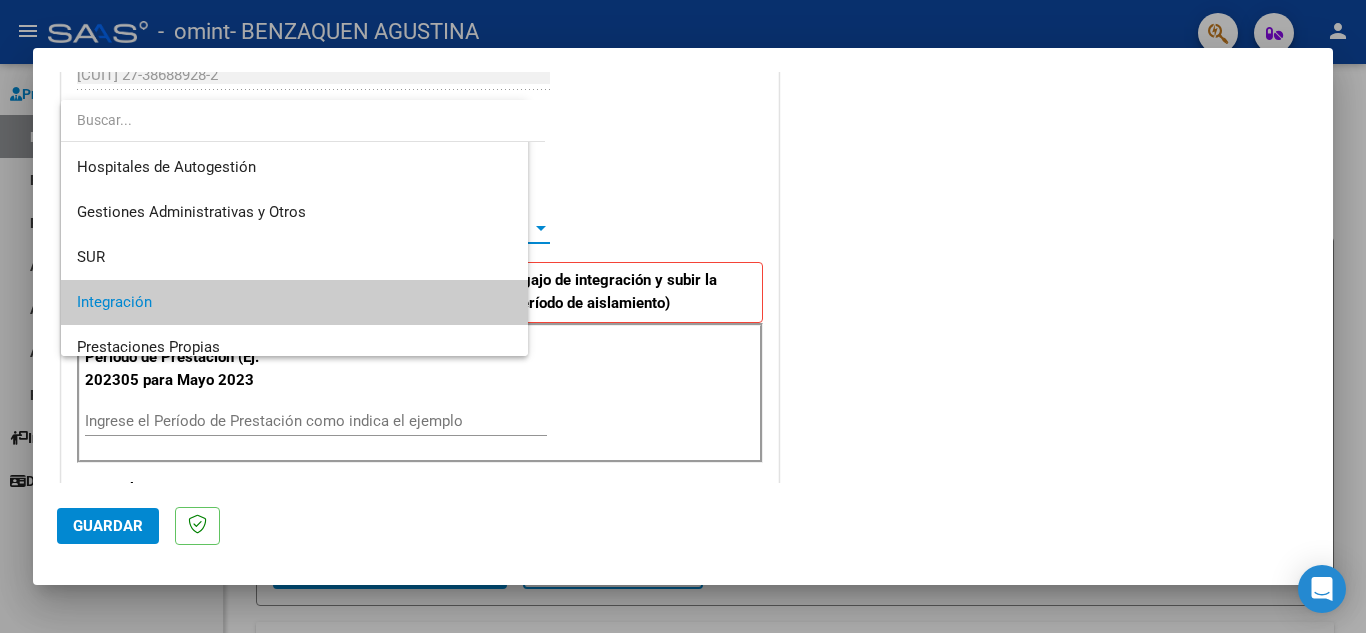 scroll, scrollTop: 75, scrollLeft: 0, axis: vertical 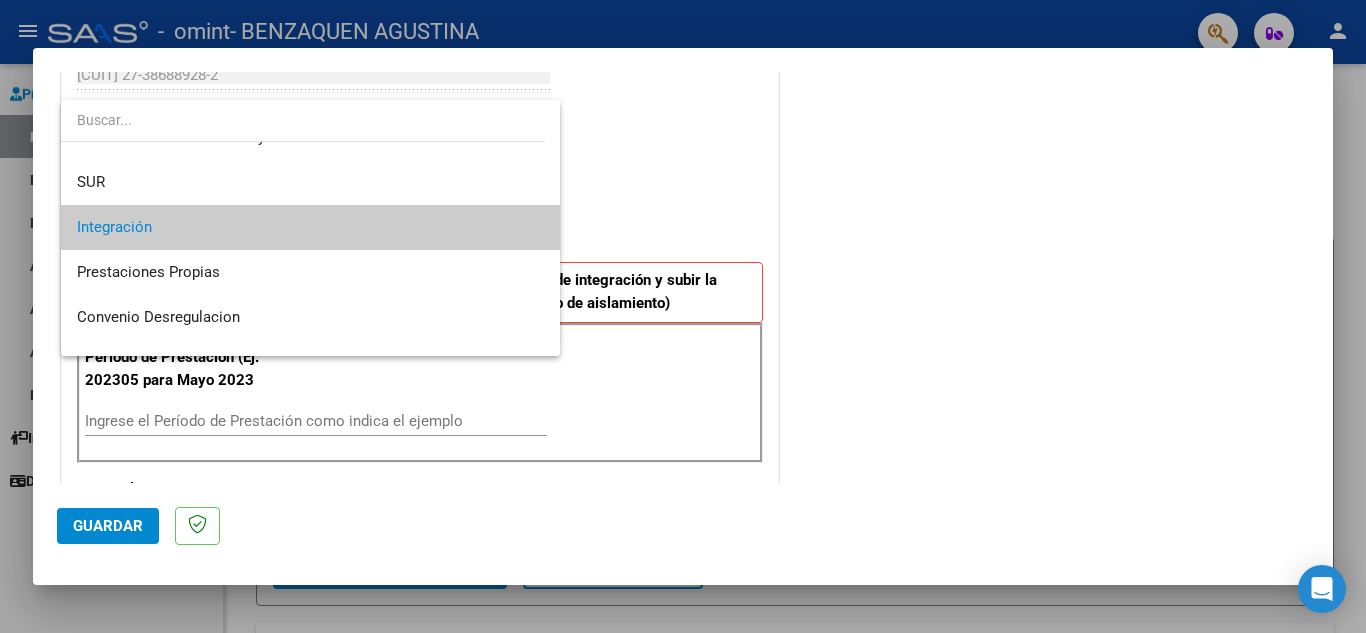 click on "Integración" at bounding box center (310, 227) 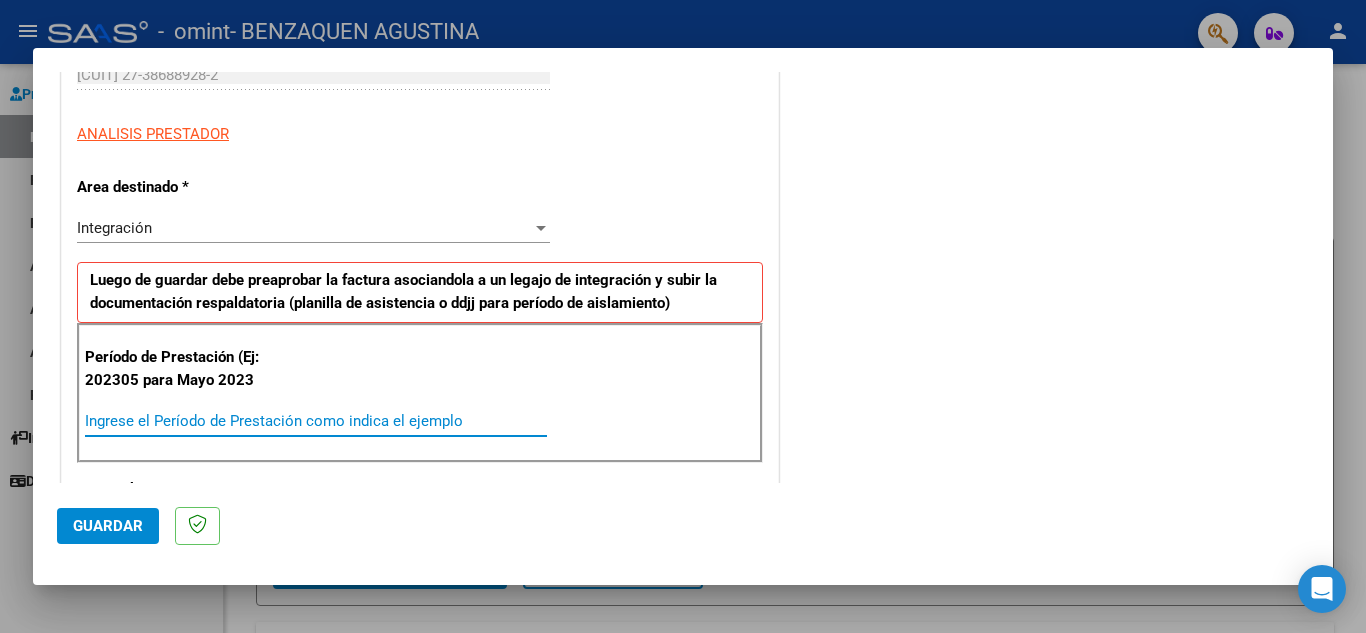 click on "Ingrese el Período de Prestación como indica el ejemplo" at bounding box center [316, 421] 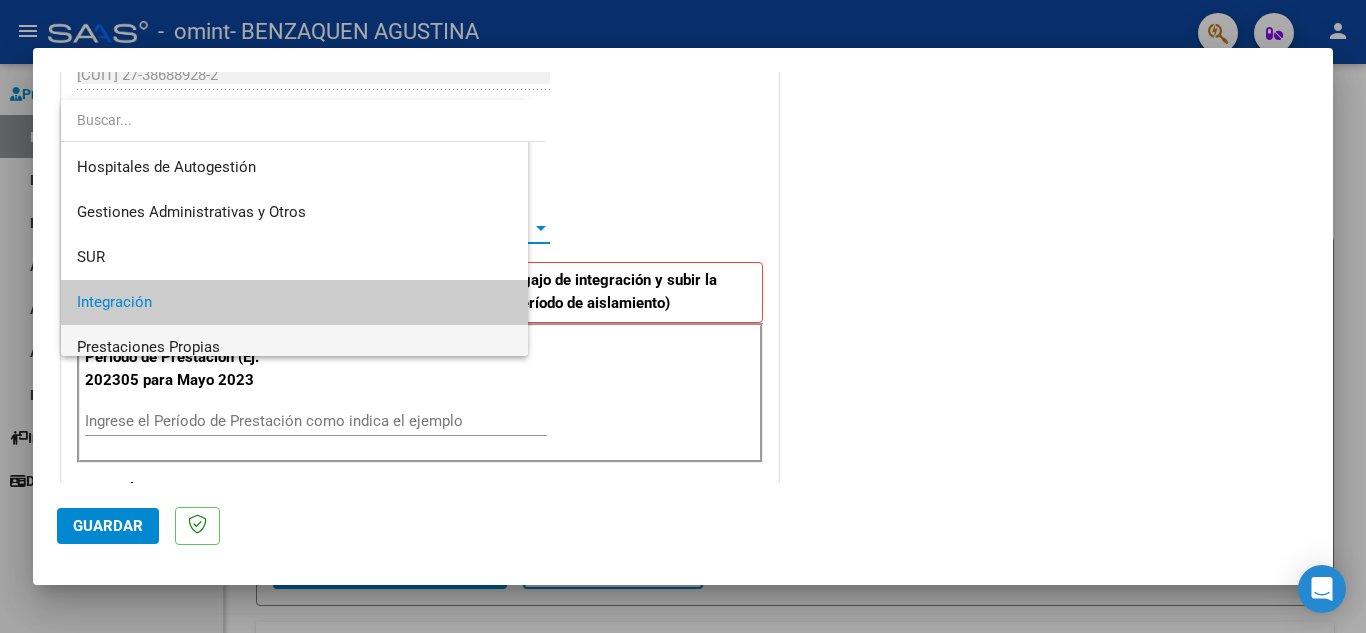 scroll, scrollTop: 75, scrollLeft: 0, axis: vertical 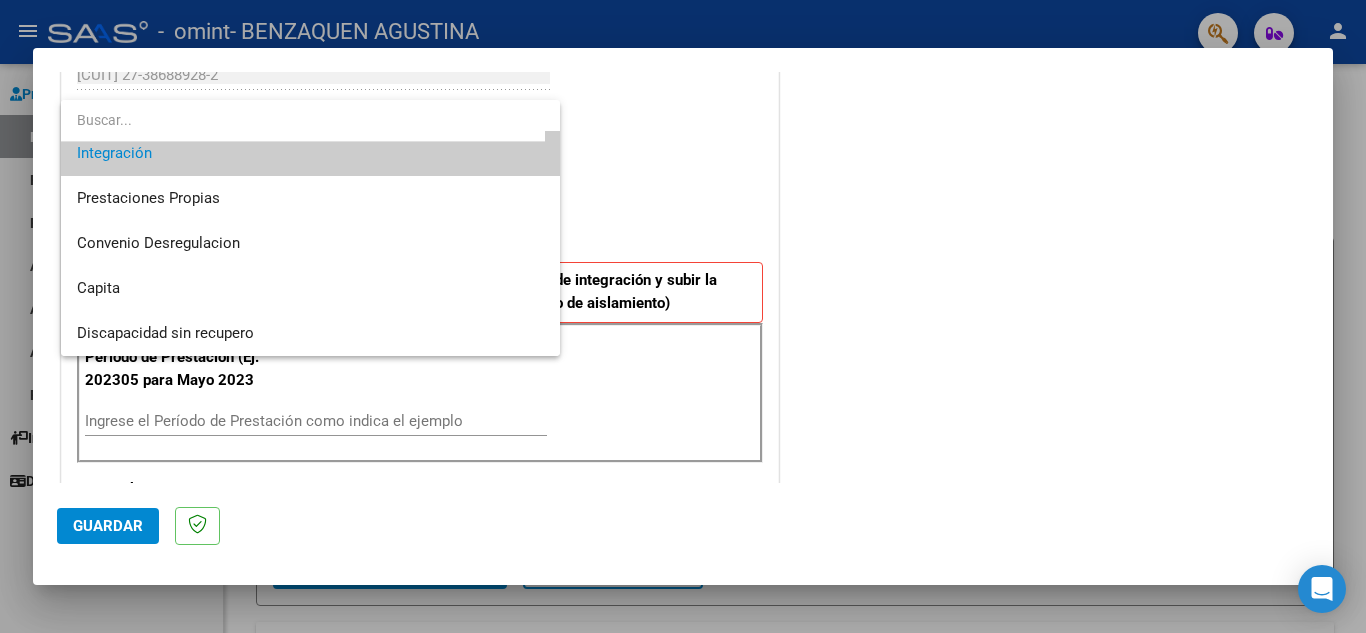 click at bounding box center (683, 316) 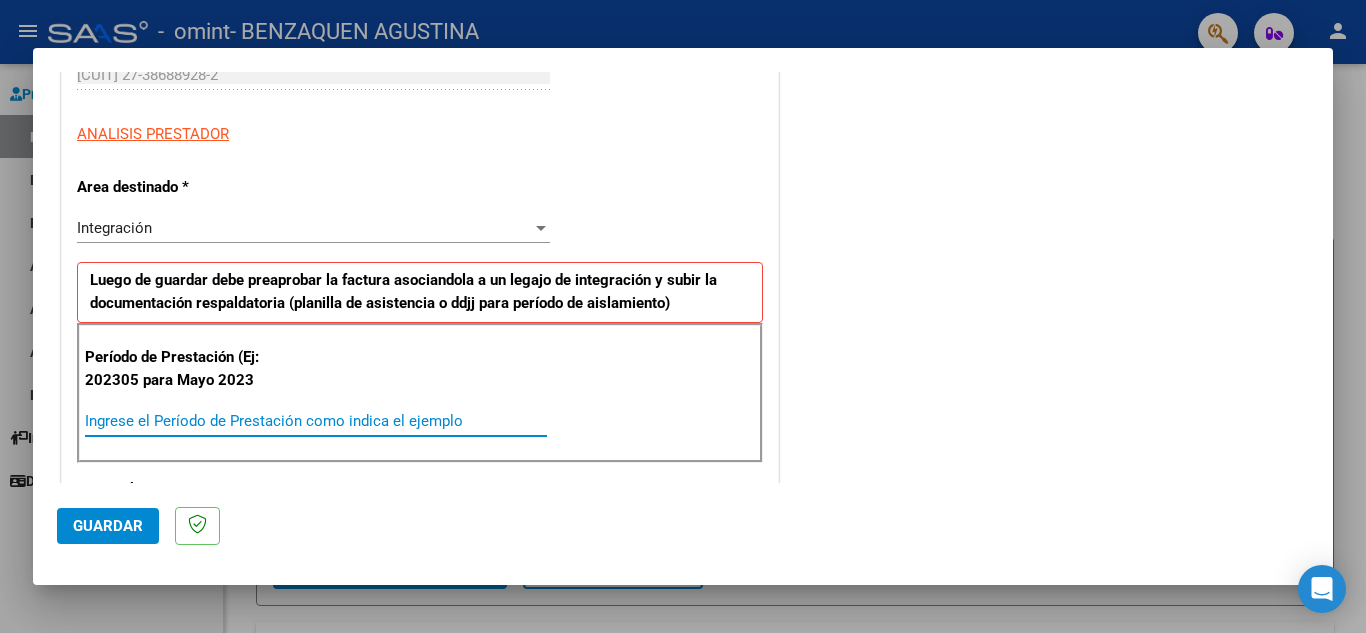 click on "Ingrese el Período de Prestación como indica el ejemplo" at bounding box center [316, 421] 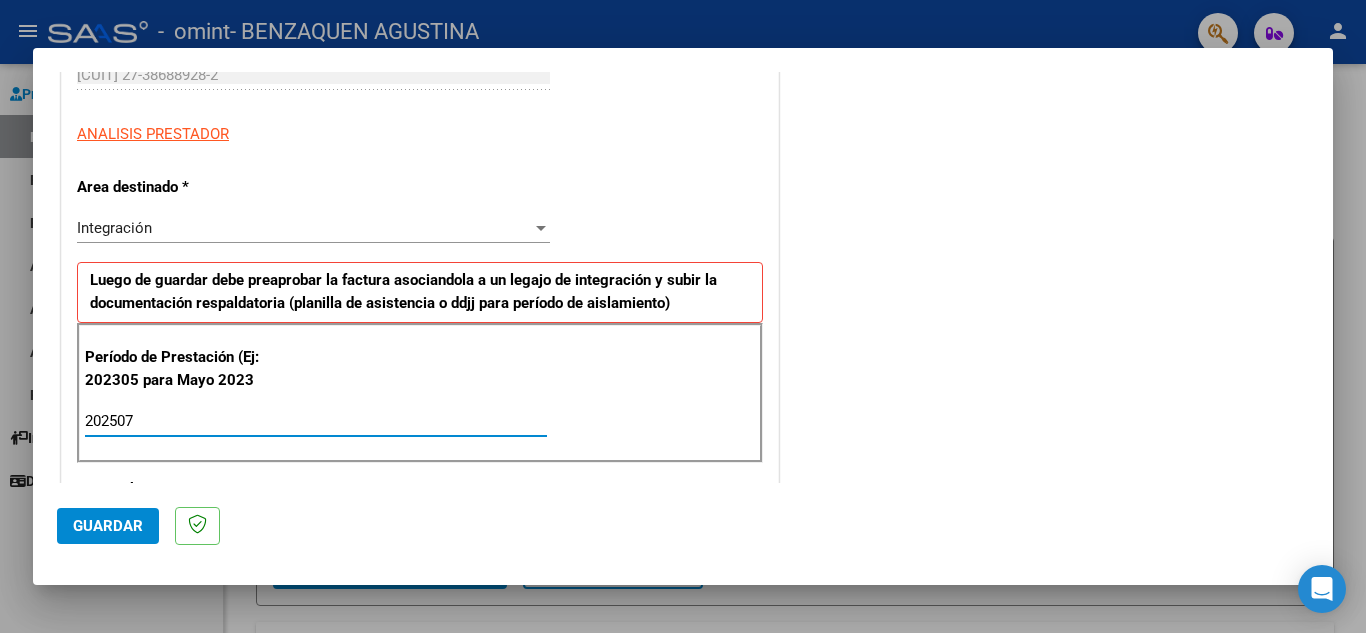 type on "202507" 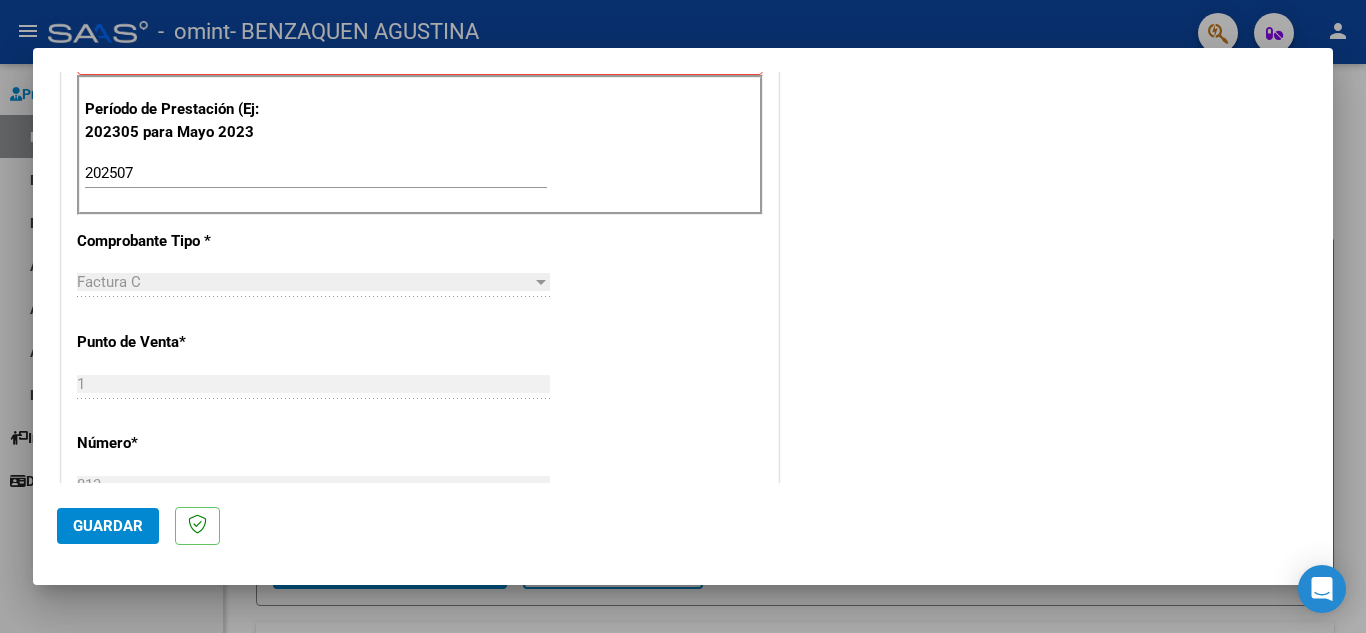scroll, scrollTop: 596, scrollLeft: 0, axis: vertical 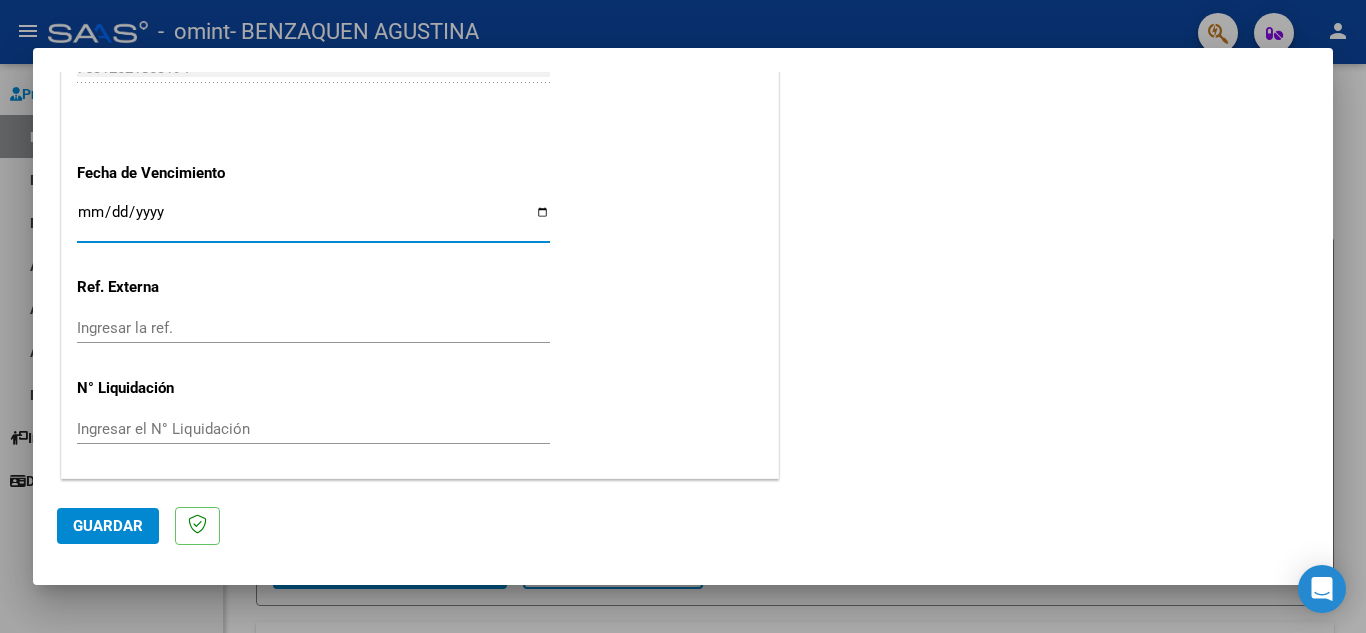 click on "Ingresar la fecha" at bounding box center [313, 220] 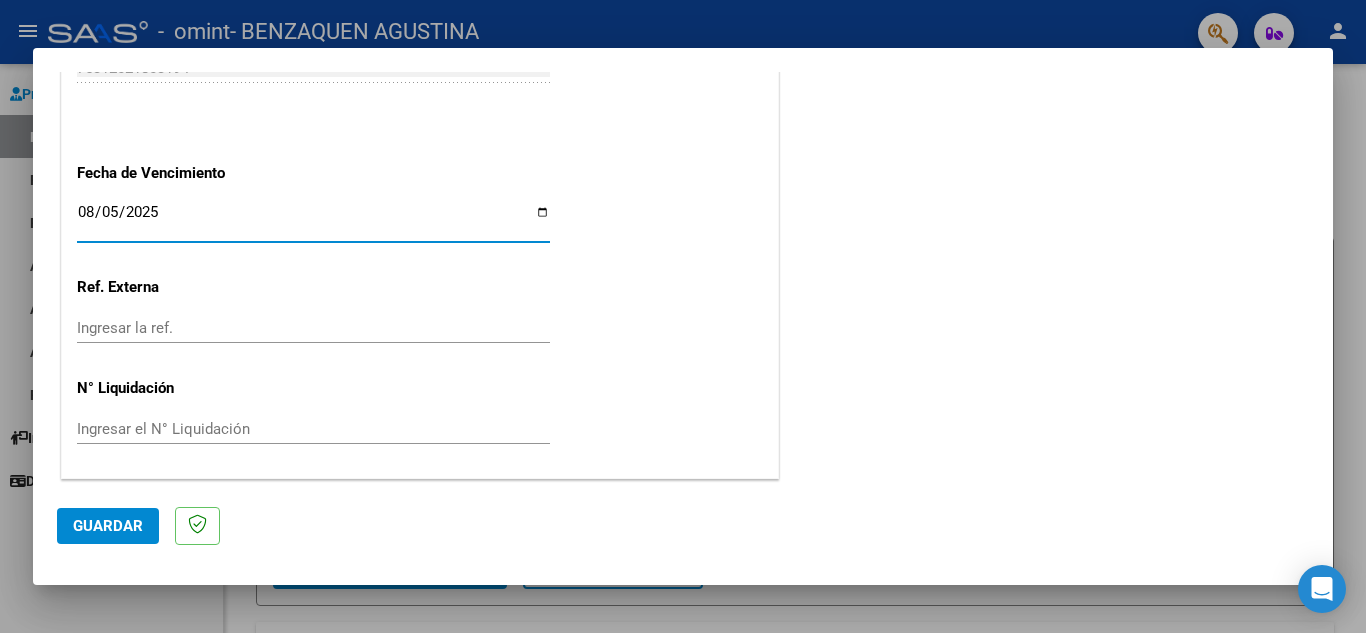 click on "Ingresar la ref." at bounding box center (313, 328) 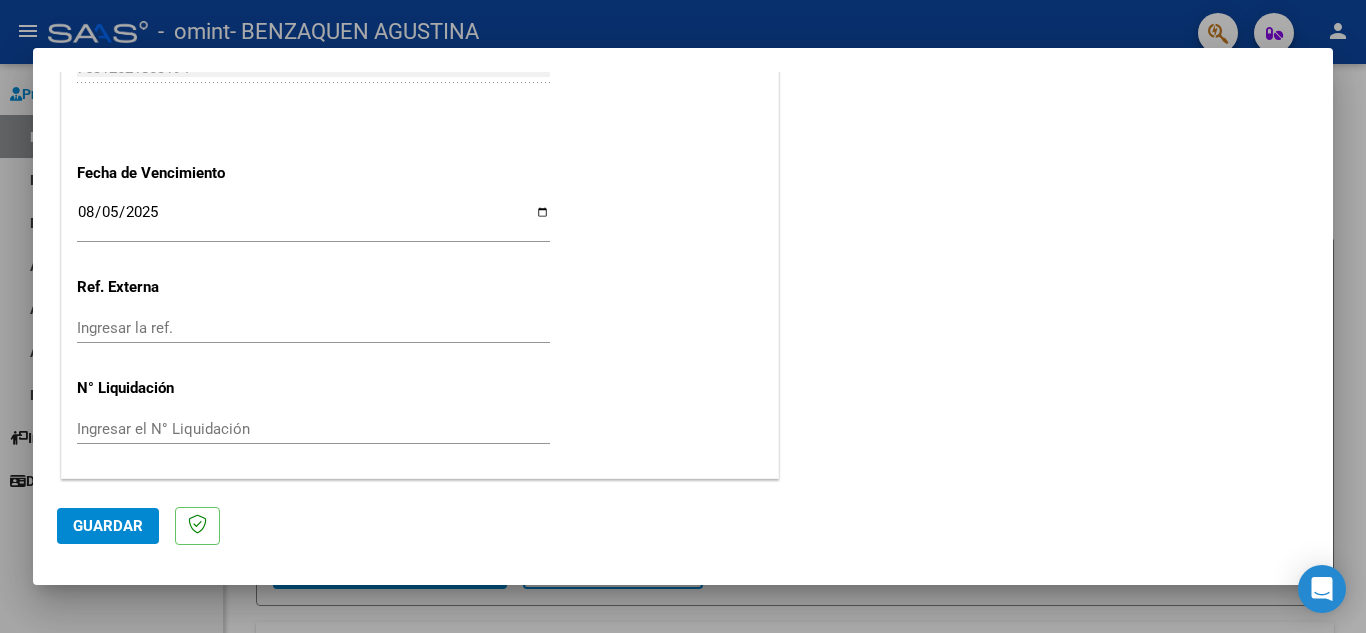 click on "Ingresar la ref." at bounding box center [313, 328] 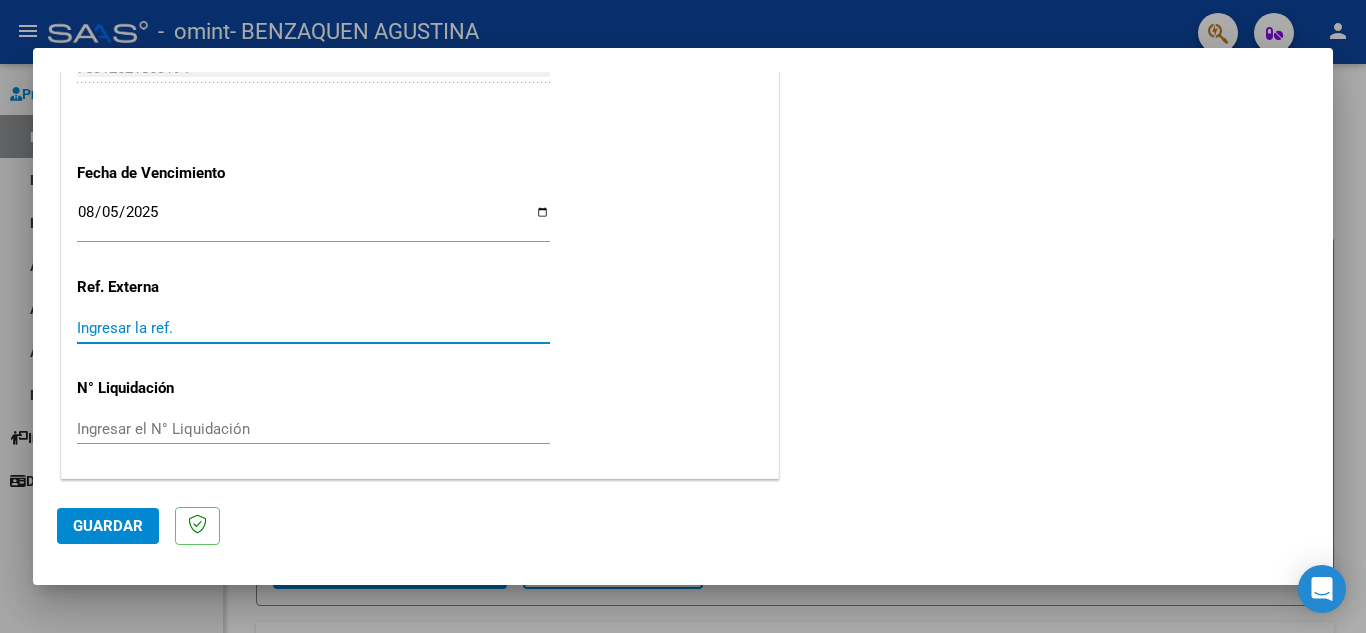 click on "Ingresar el N° Liquidación" 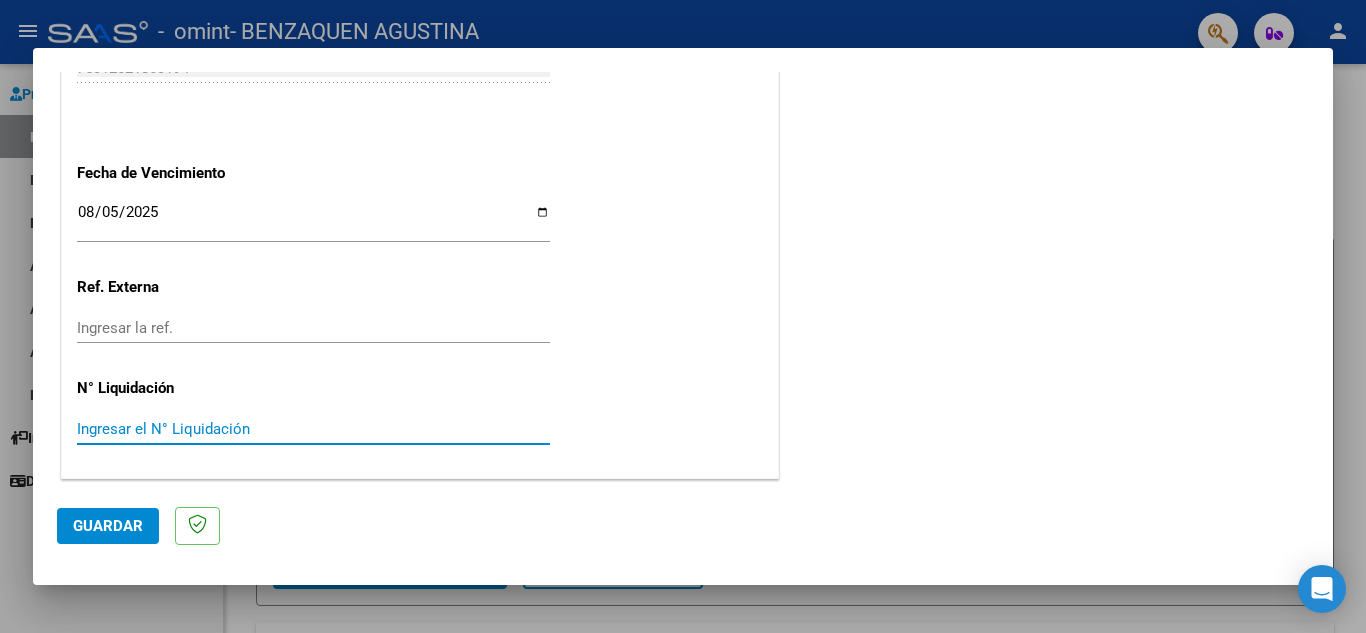 click on "Guardar" 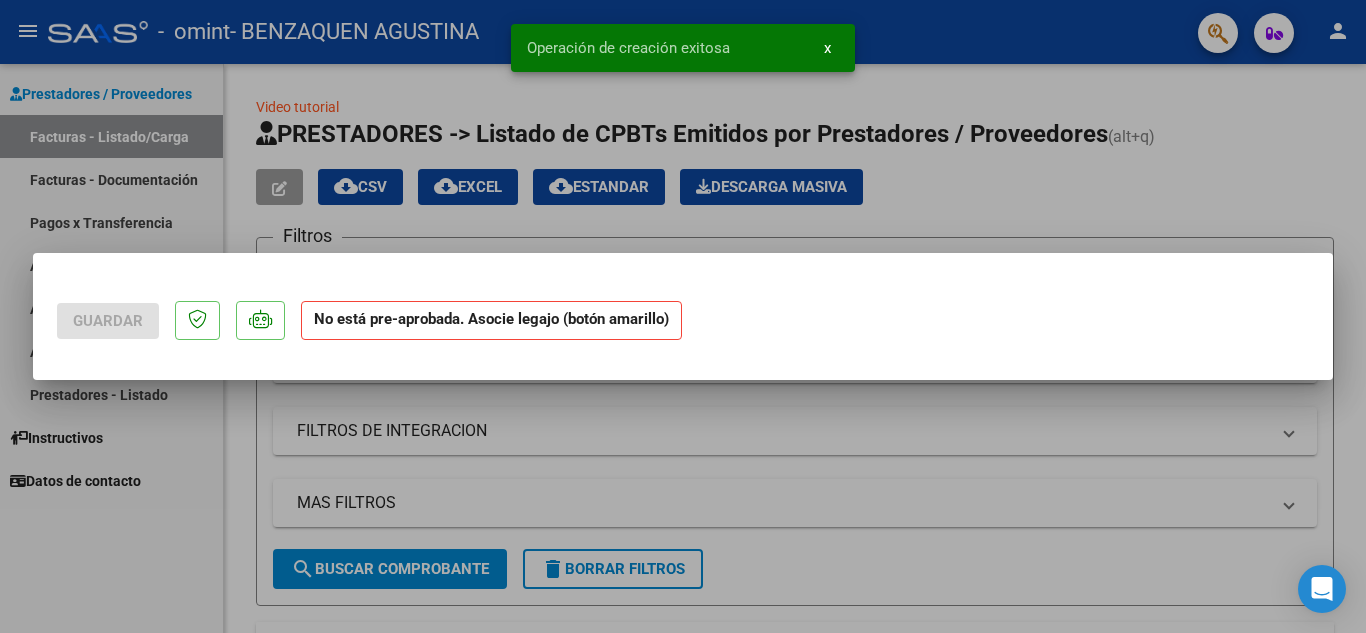 scroll, scrollTop: 0, scrollLeft: 0, axis: both 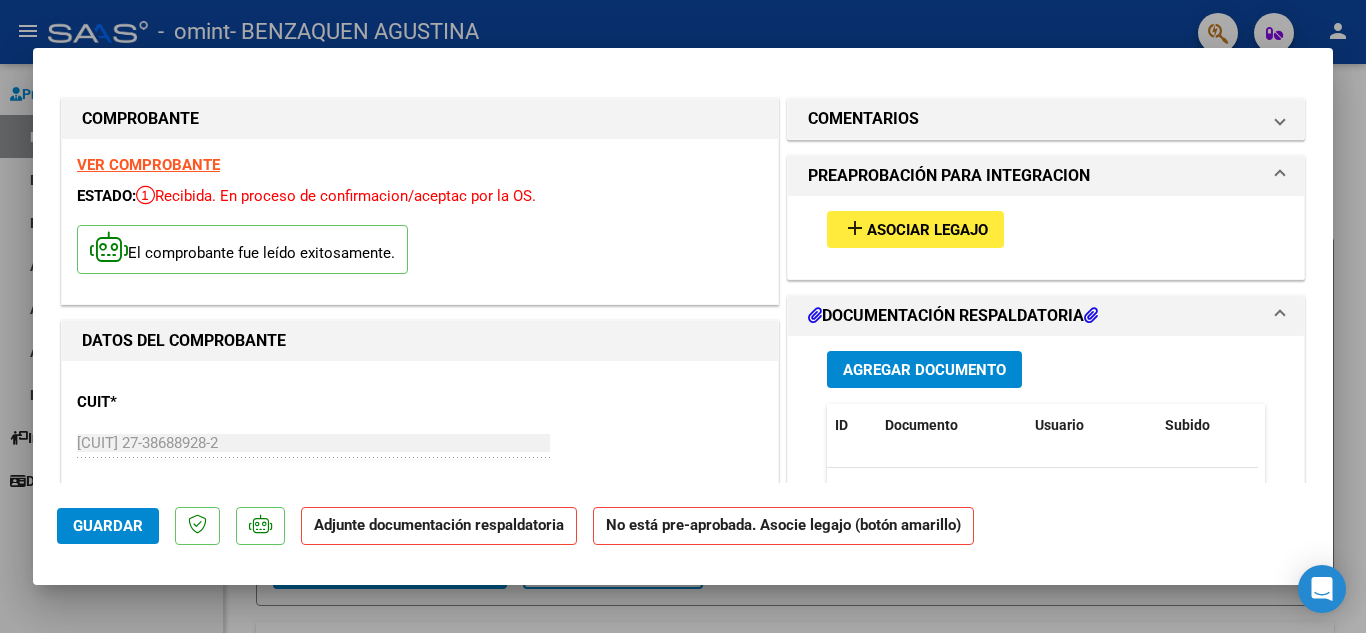 click on "Asociar Legajo" at bounding box center (927, 230) 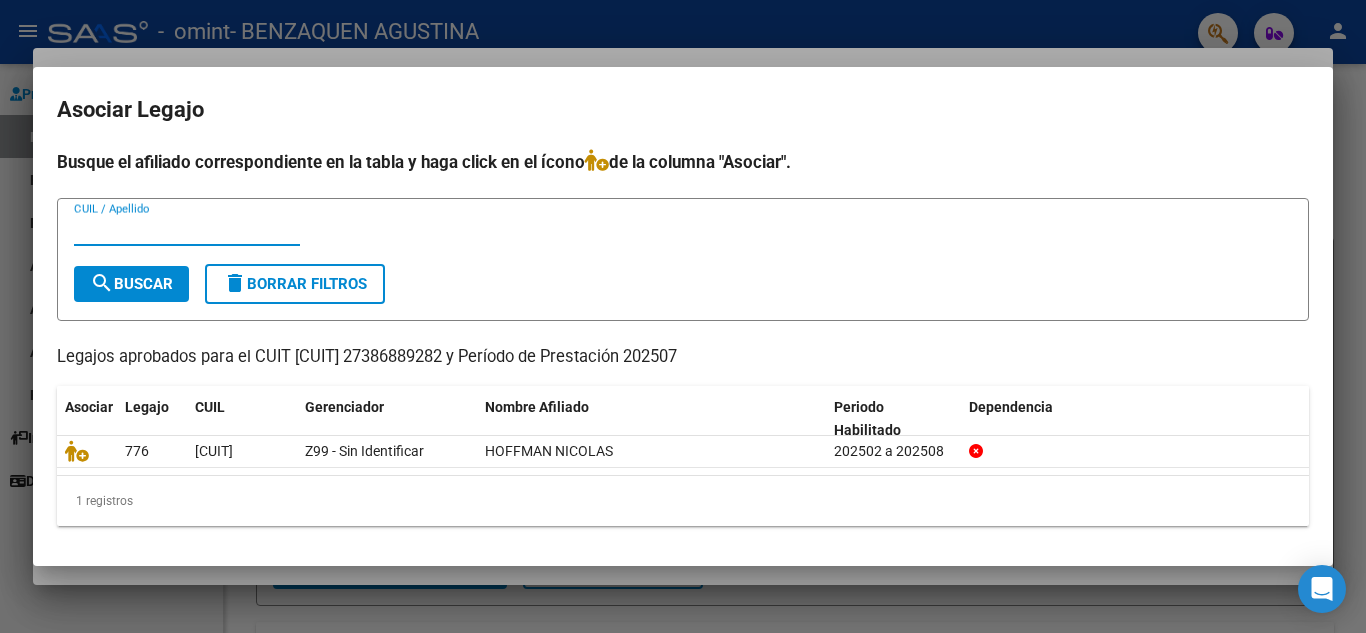 type on "n" 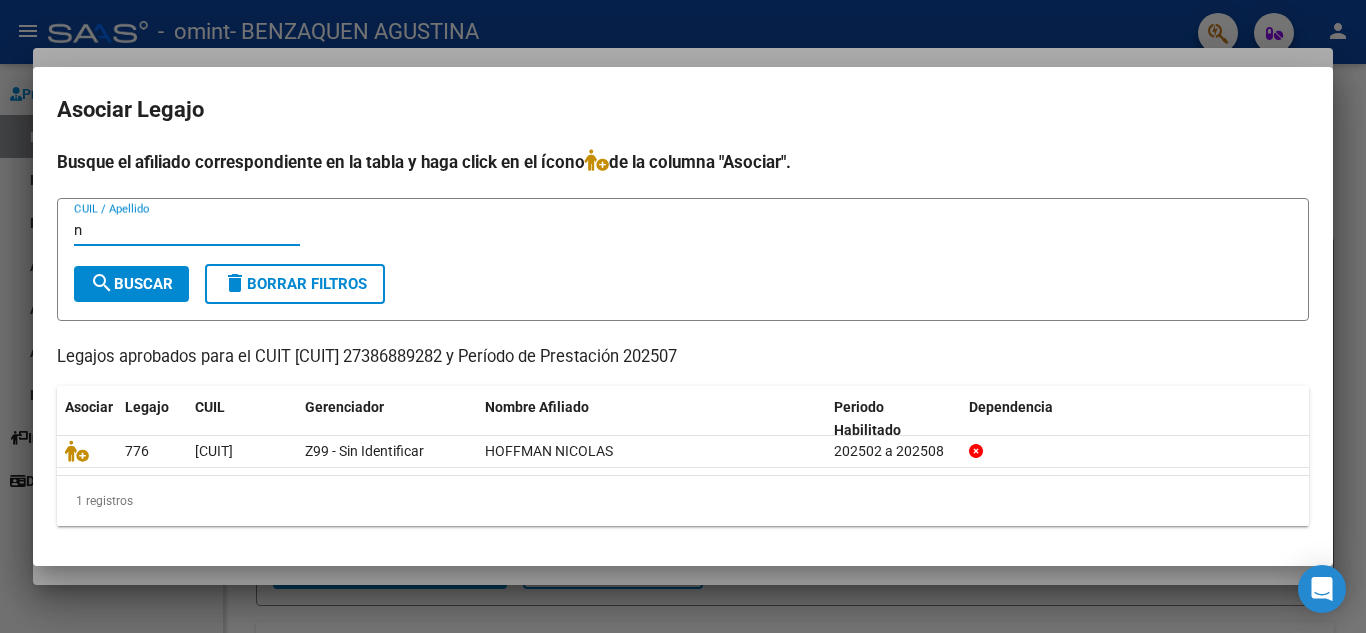 type 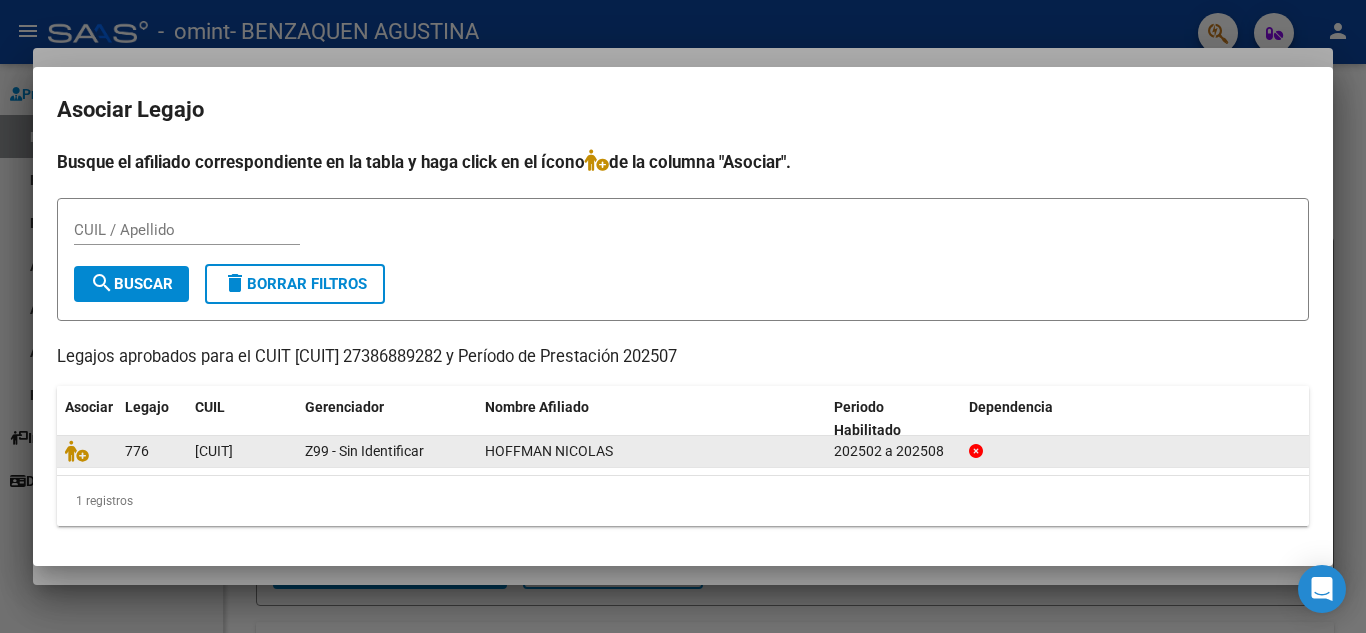 click on "776" 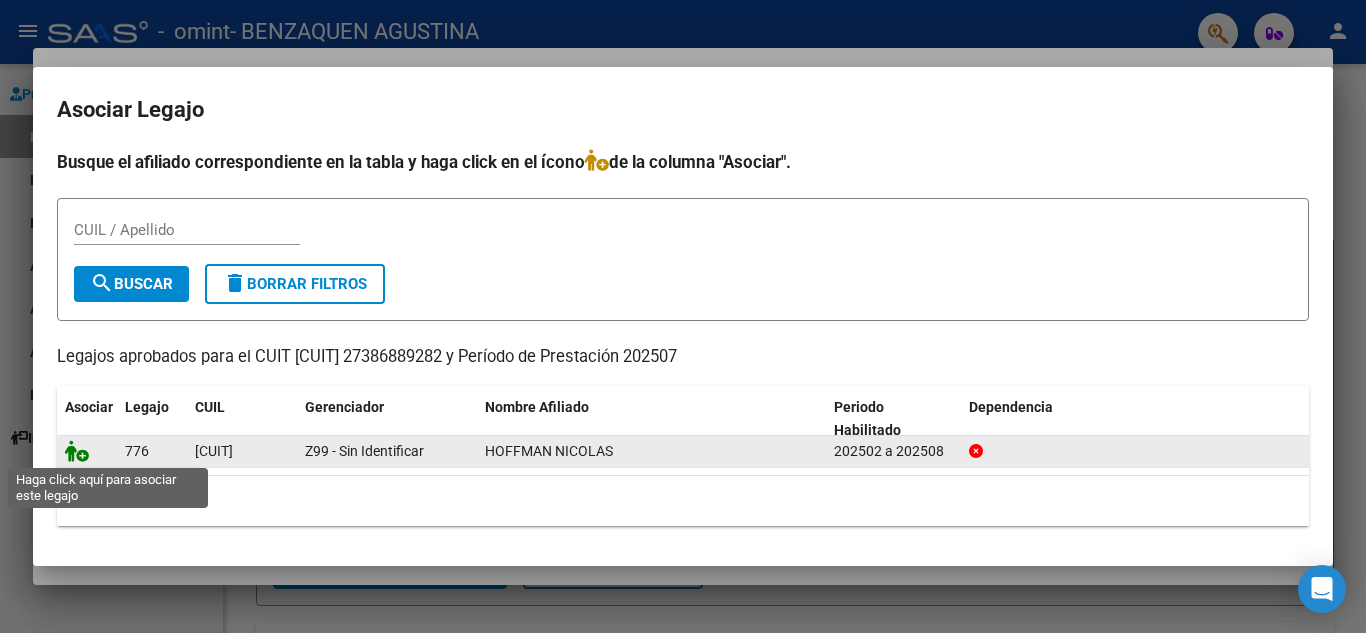 click 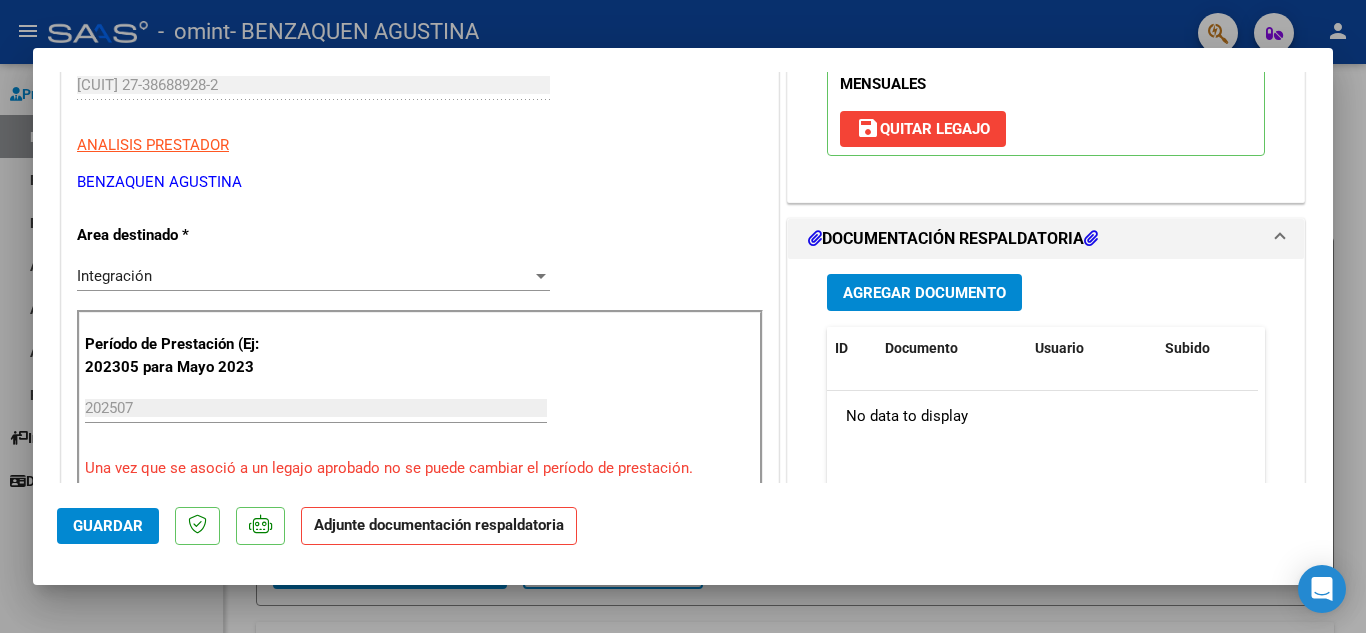 scroll, scrollTop: 363, scrollLeft: 0, axis: vertical 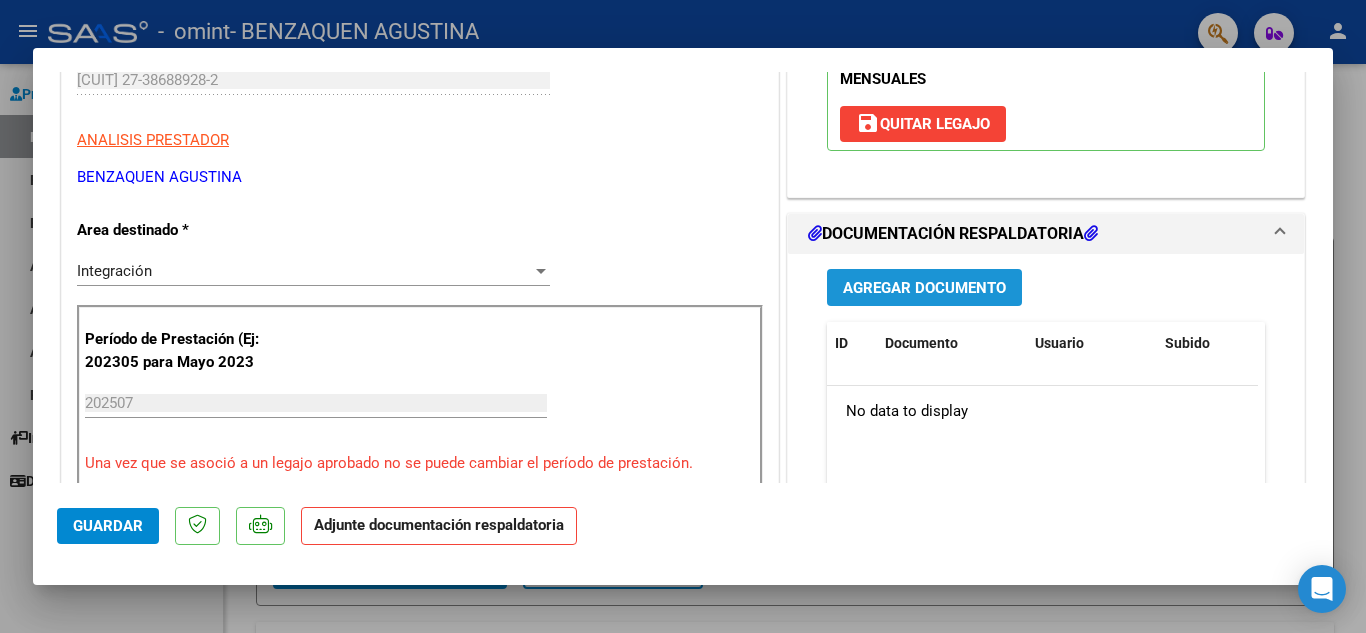 click on "Agregar Documento" at bounding box center [924, 287] 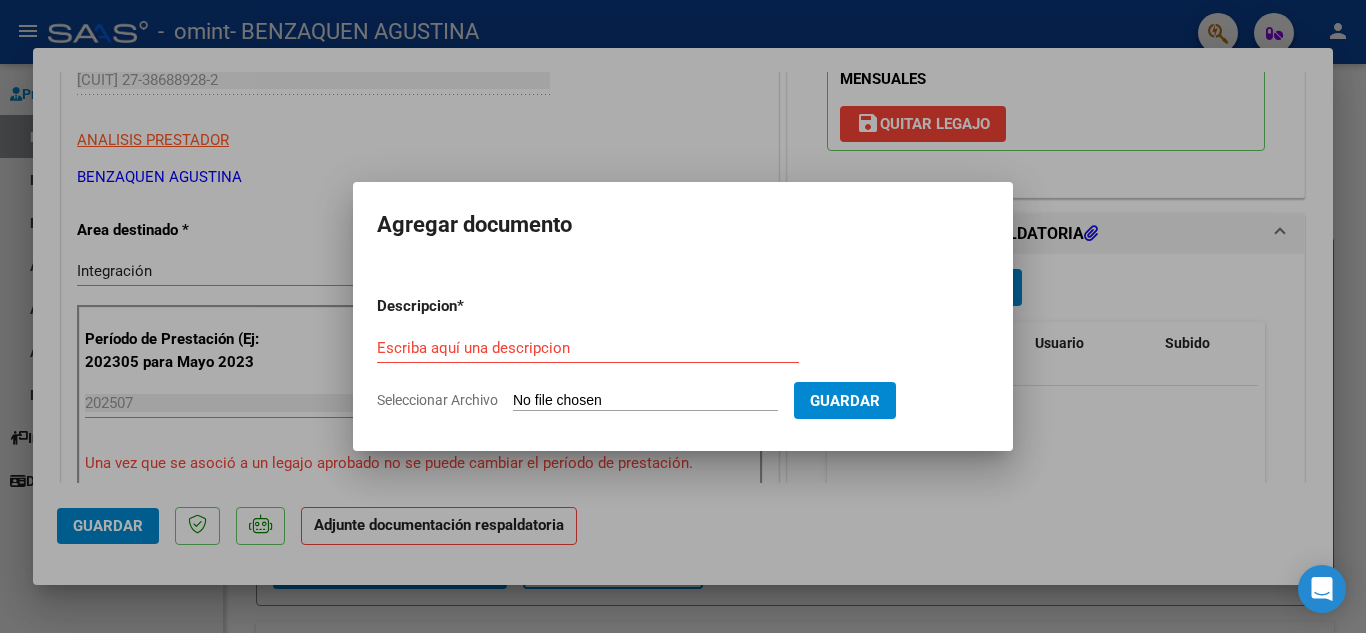 click on "Seleccionar Archivo" at bounding box center (645, 401) 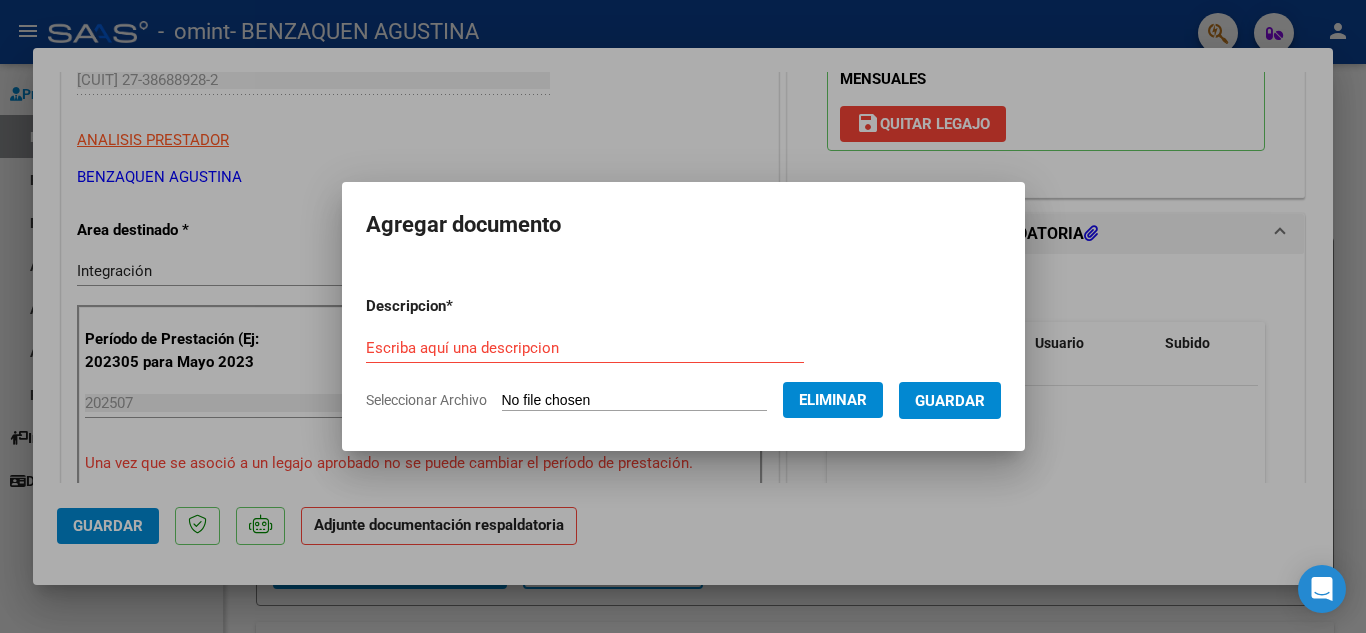click on "Escriba aquí una descripcion" at bounding box center (585, 348) 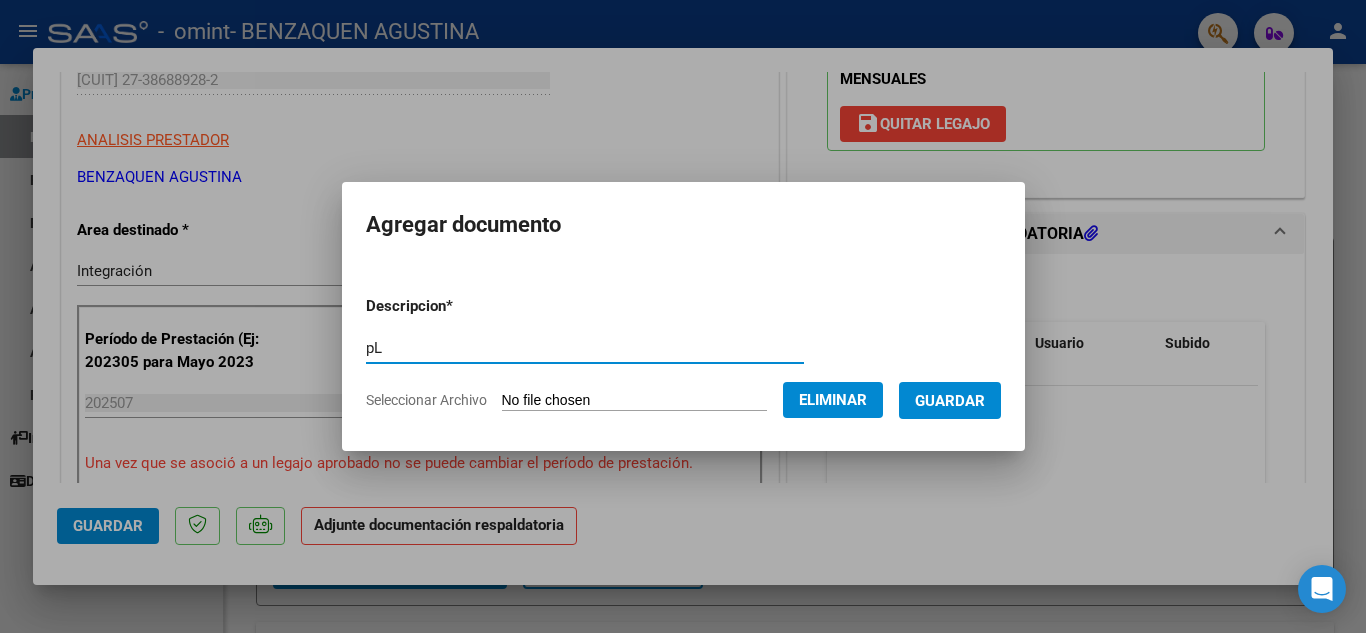 type on "p" 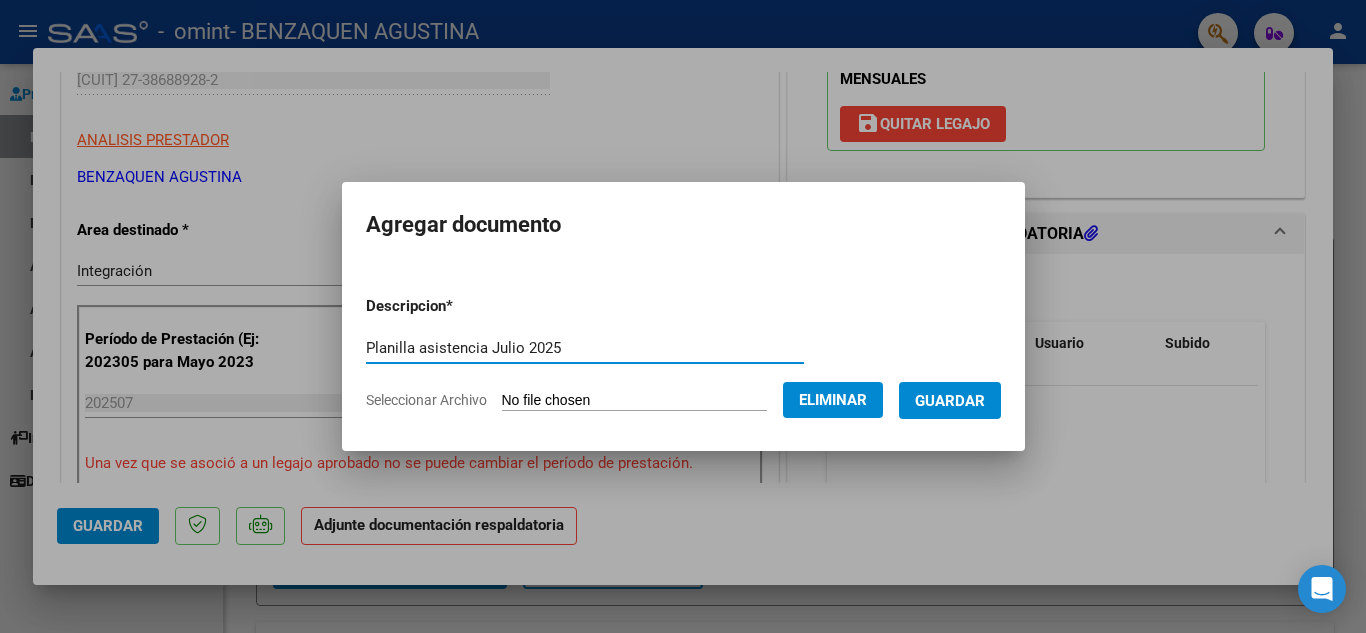 type on "Planilla asistencia Julio 2025" 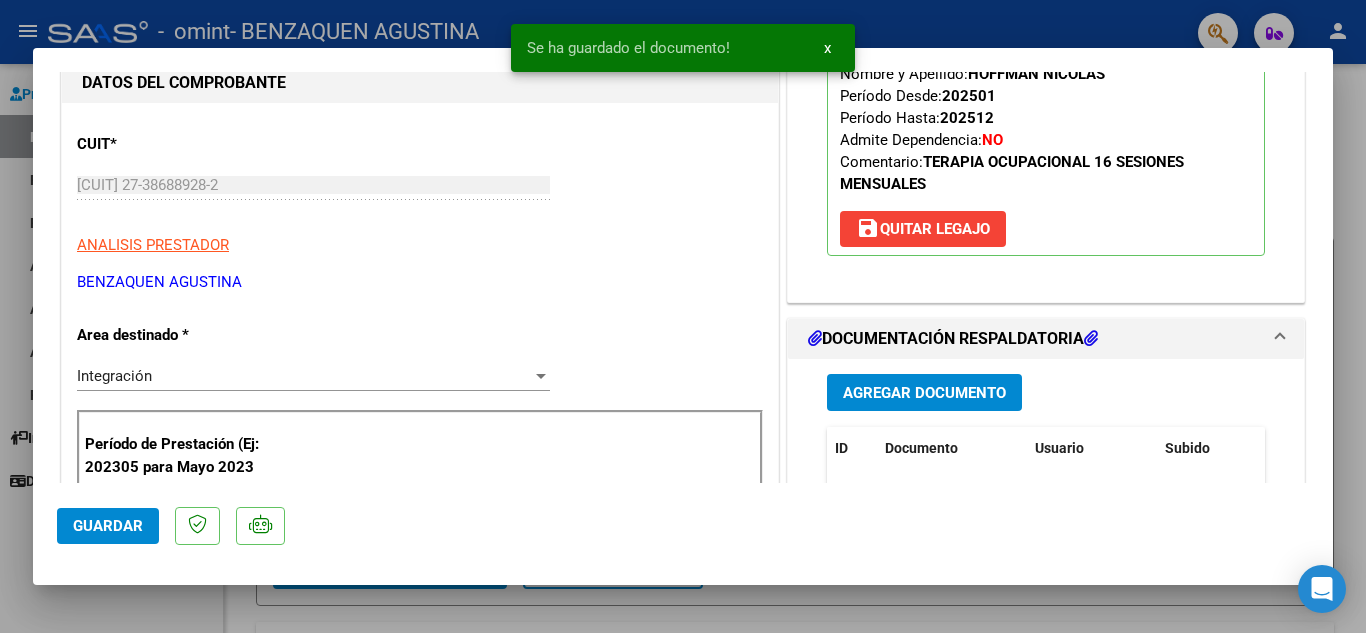 scroll, scrollTop: 0, scrollLeft: 0, axis: both 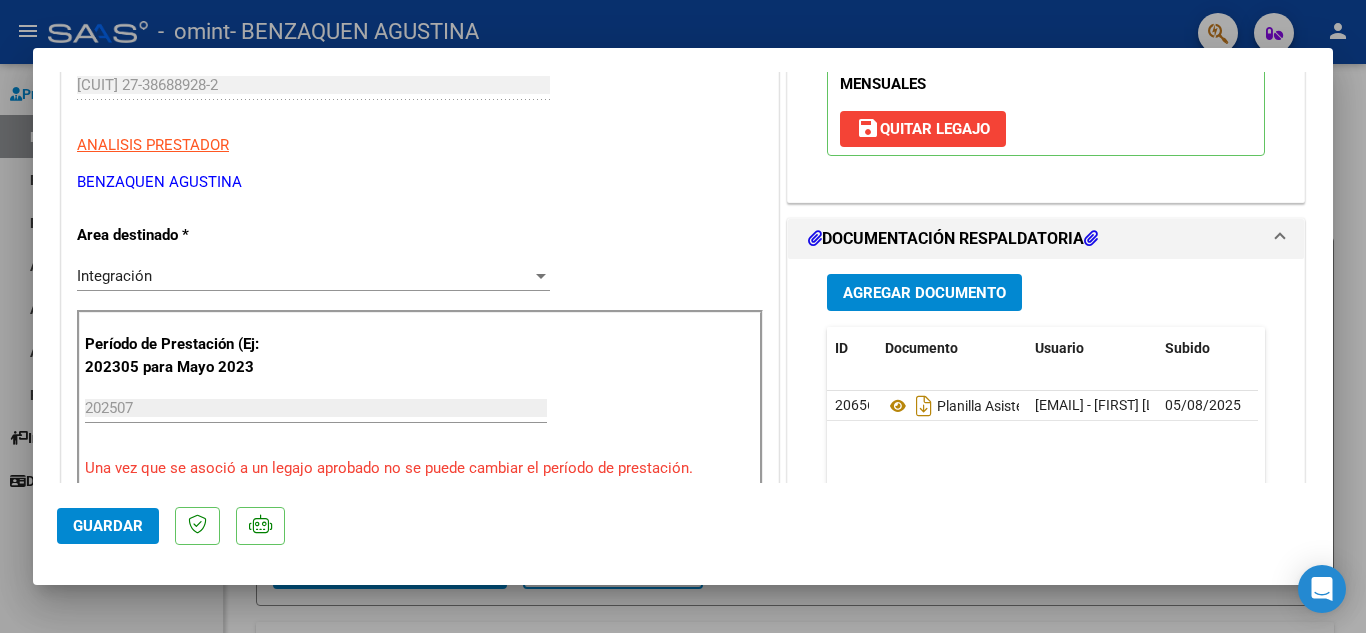 click on "Guardar" 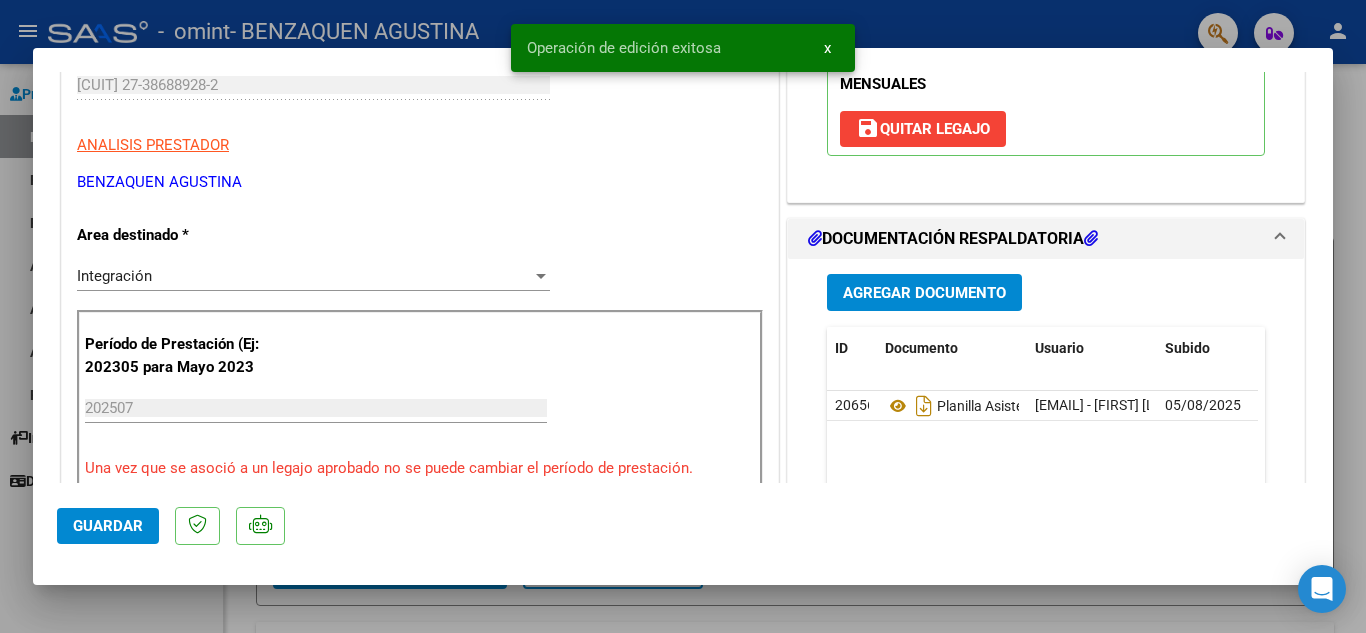 click on "x" at bounding box center [827, 48] 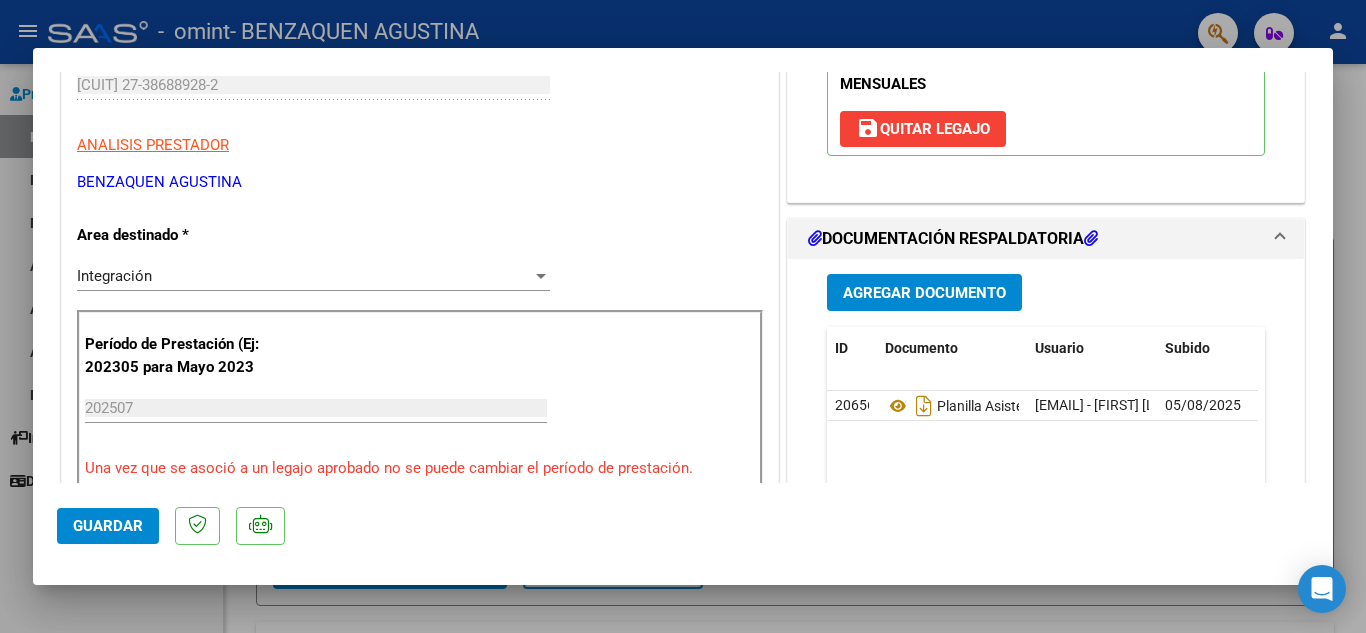 click on "Guardar" 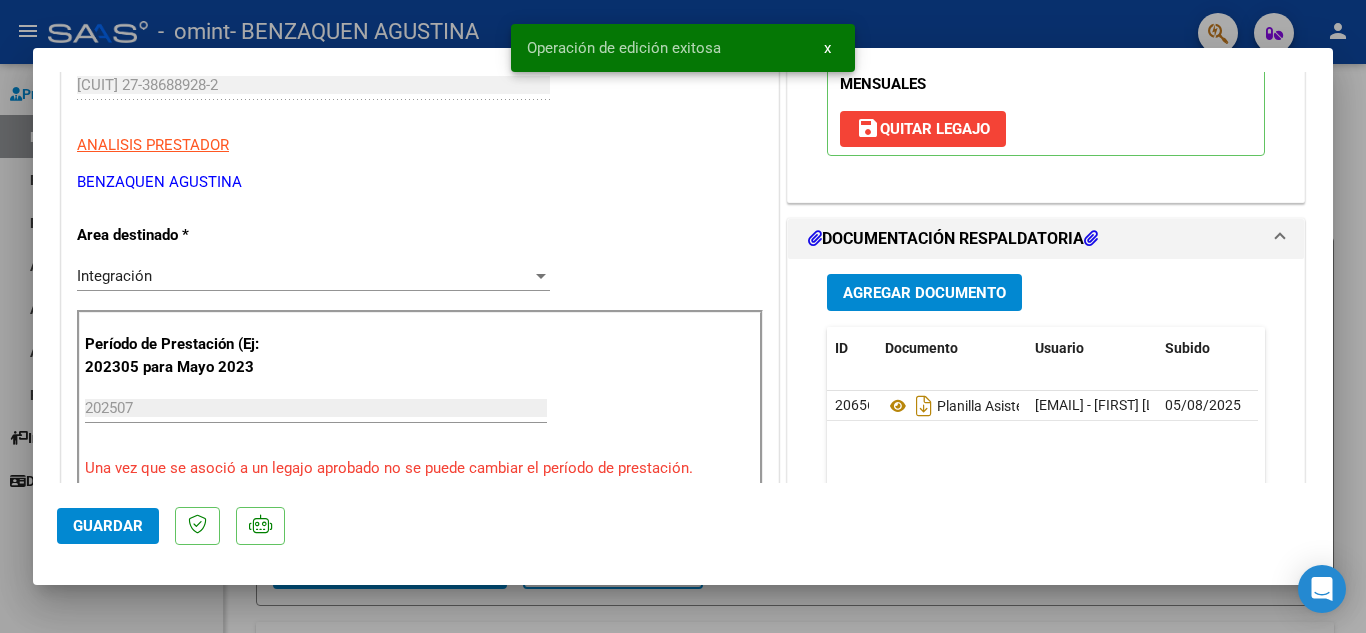click at bounding box center [683, 316] 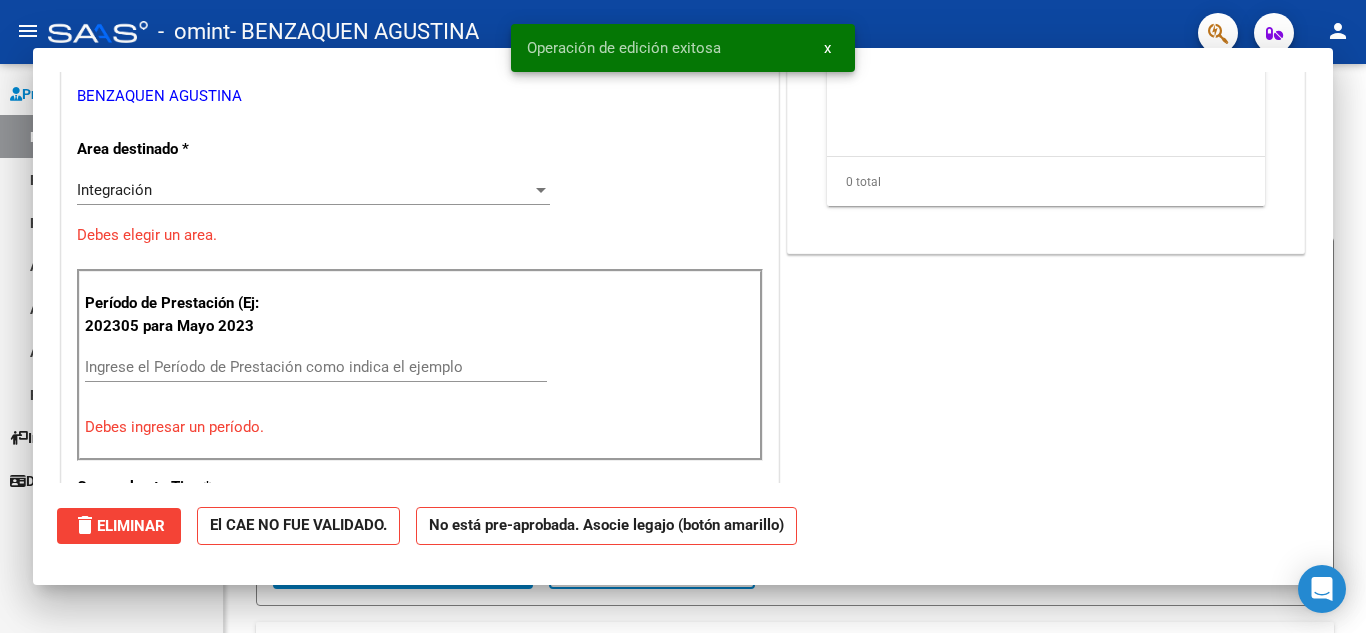 scroll, scrollTop: 297, scrollLeft: 0, axis: vertical 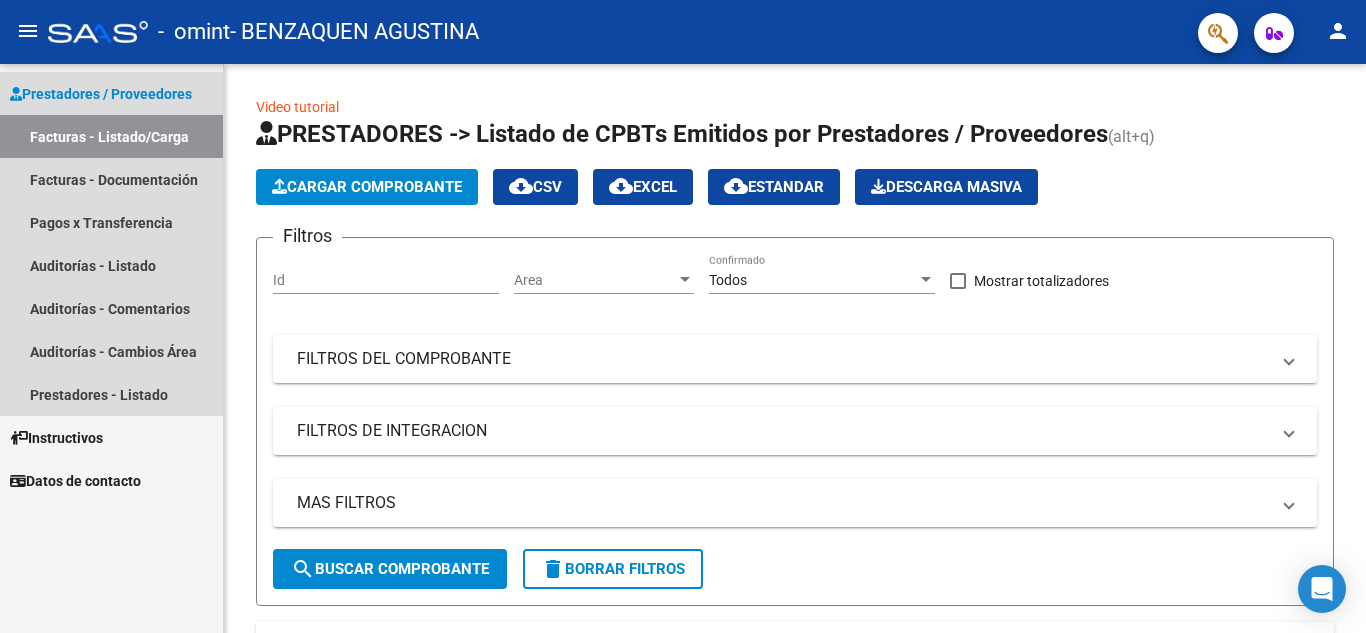 click on "Facturas - Listado/Carga" at bounding box center [111, 136] 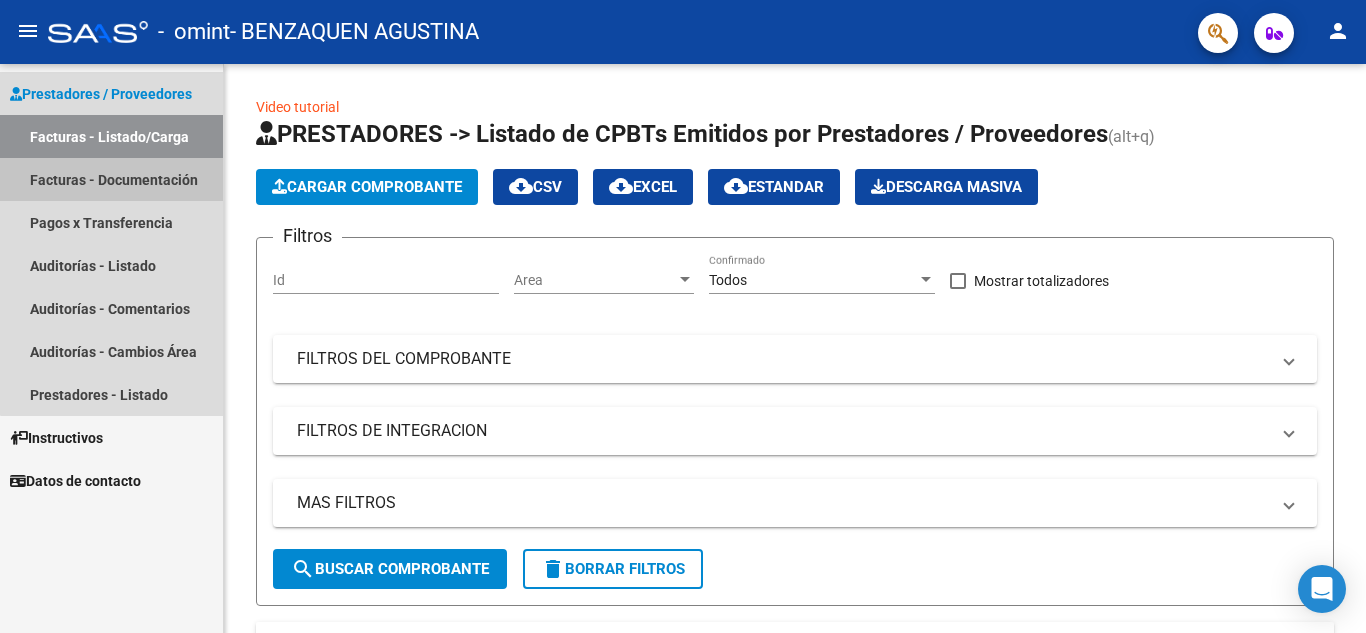 click on "Facturas - Documentación" at bounding box center (111, 179) 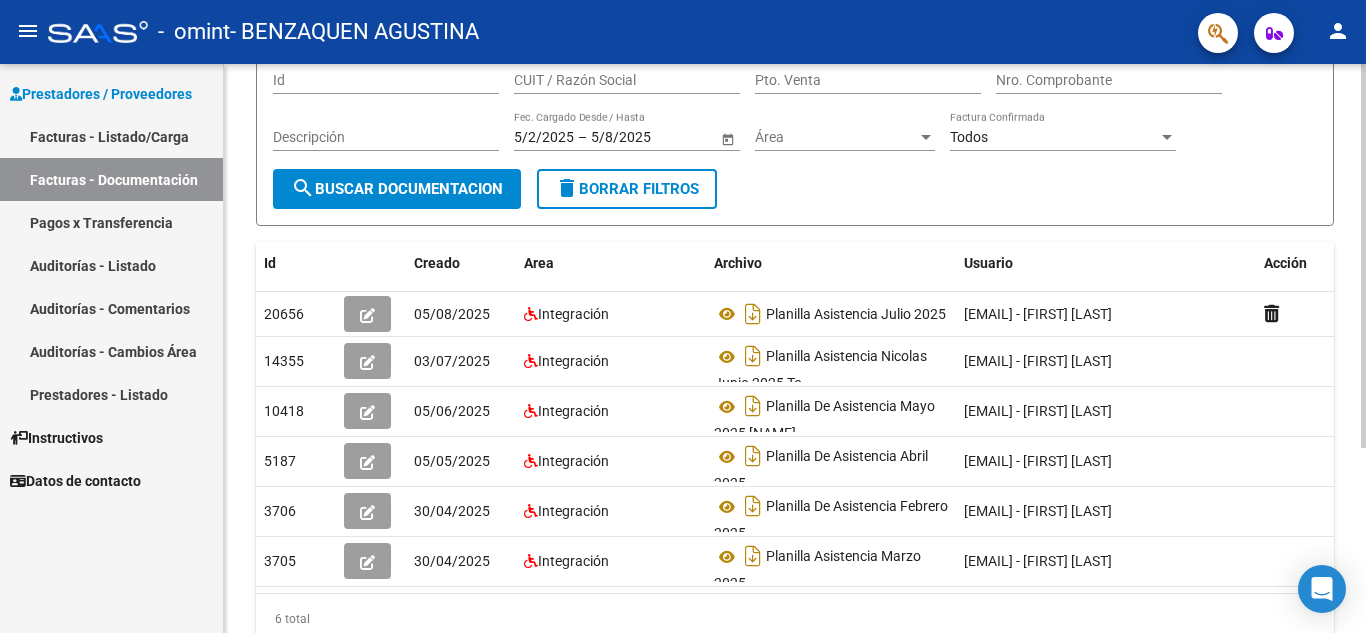scroll, scrollTop: 181, scrollLeft: 0, axis: vertical 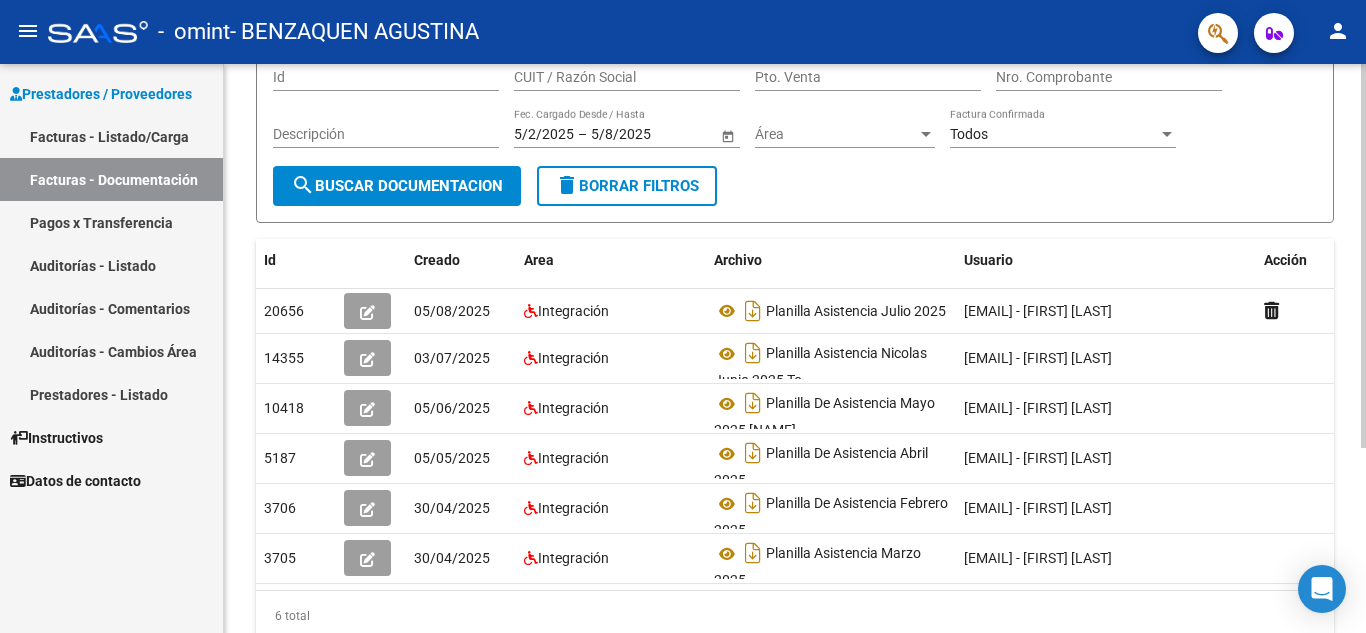 click 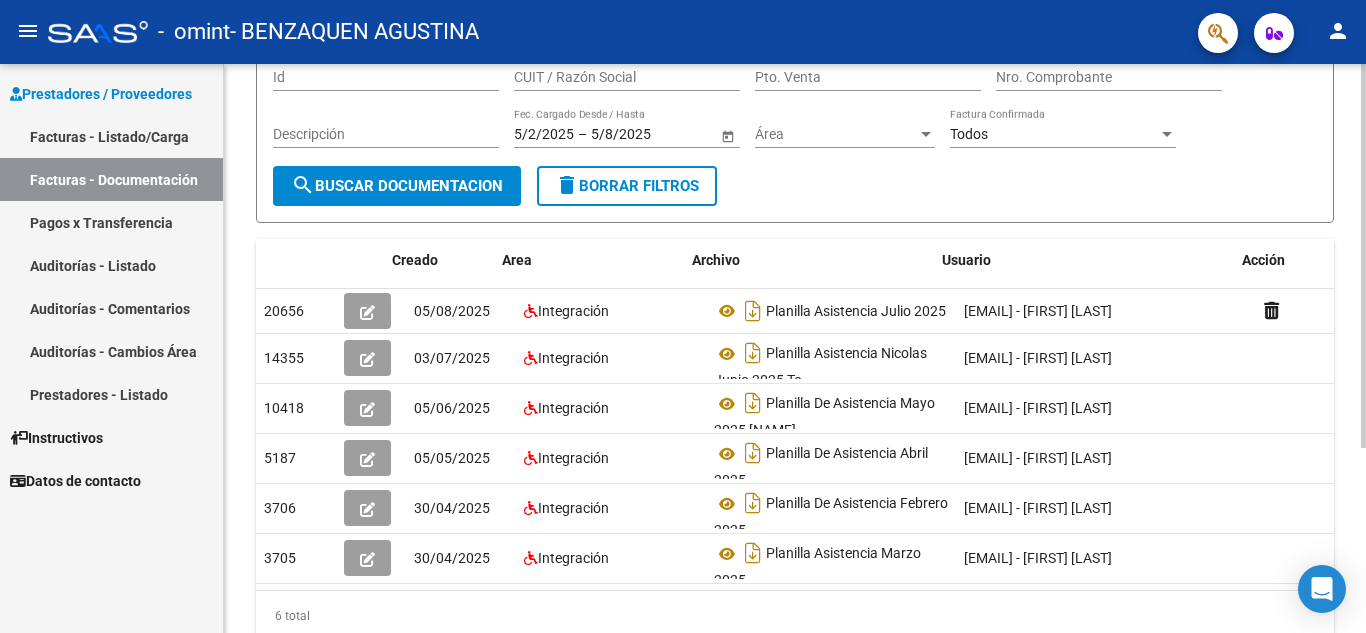 scroll, scrollTop: 0, scrollLeft: 22, axis: horizontal 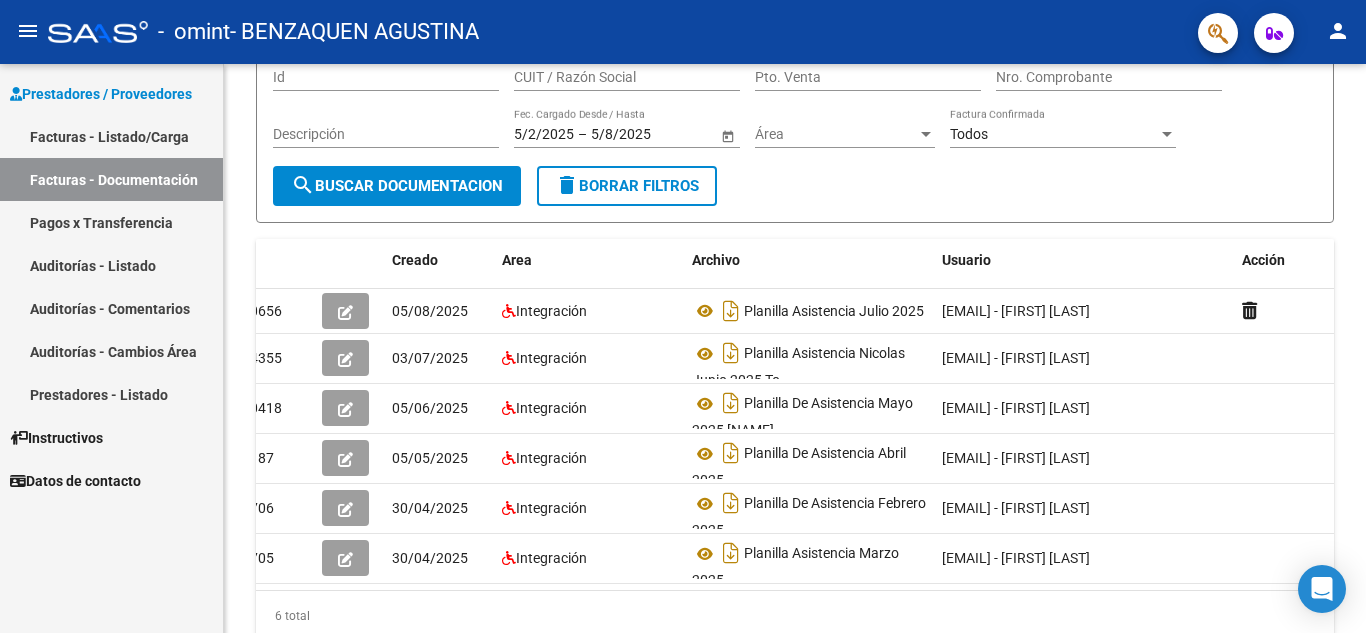 click on "Facturas - Listado/Carga" at bounding box center [111, 136] 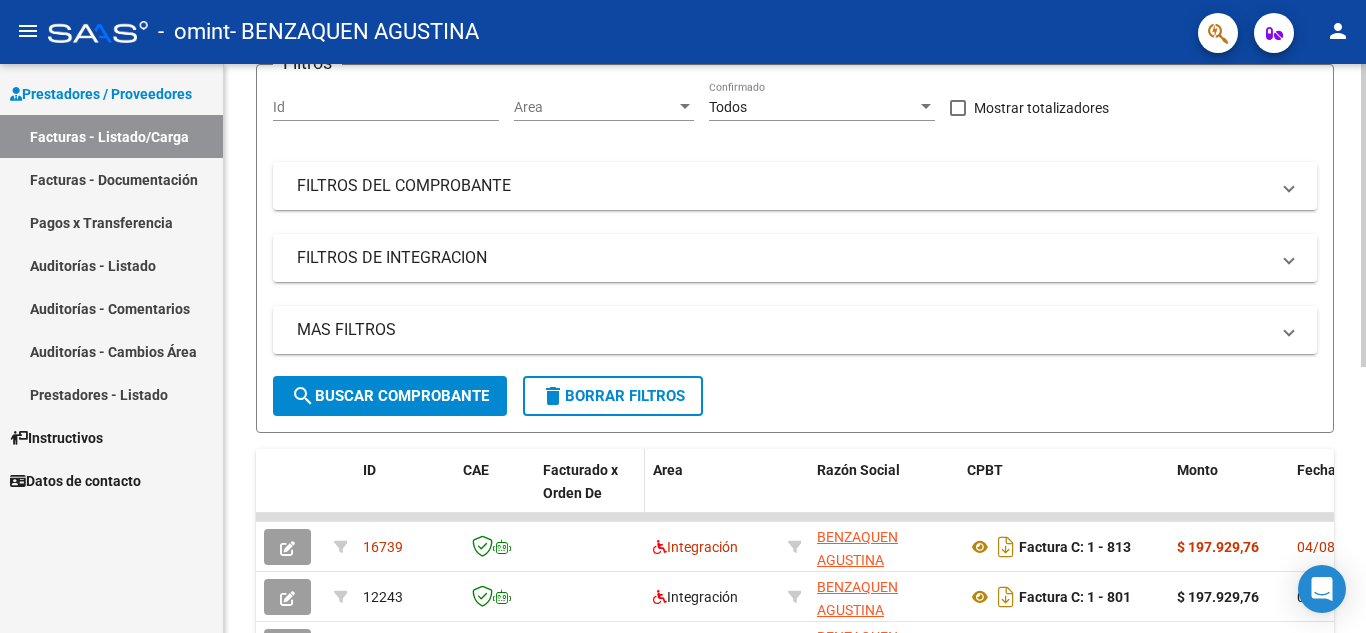 scroll, scrollTop: 181, scrollLeft: 0, axis: vertical 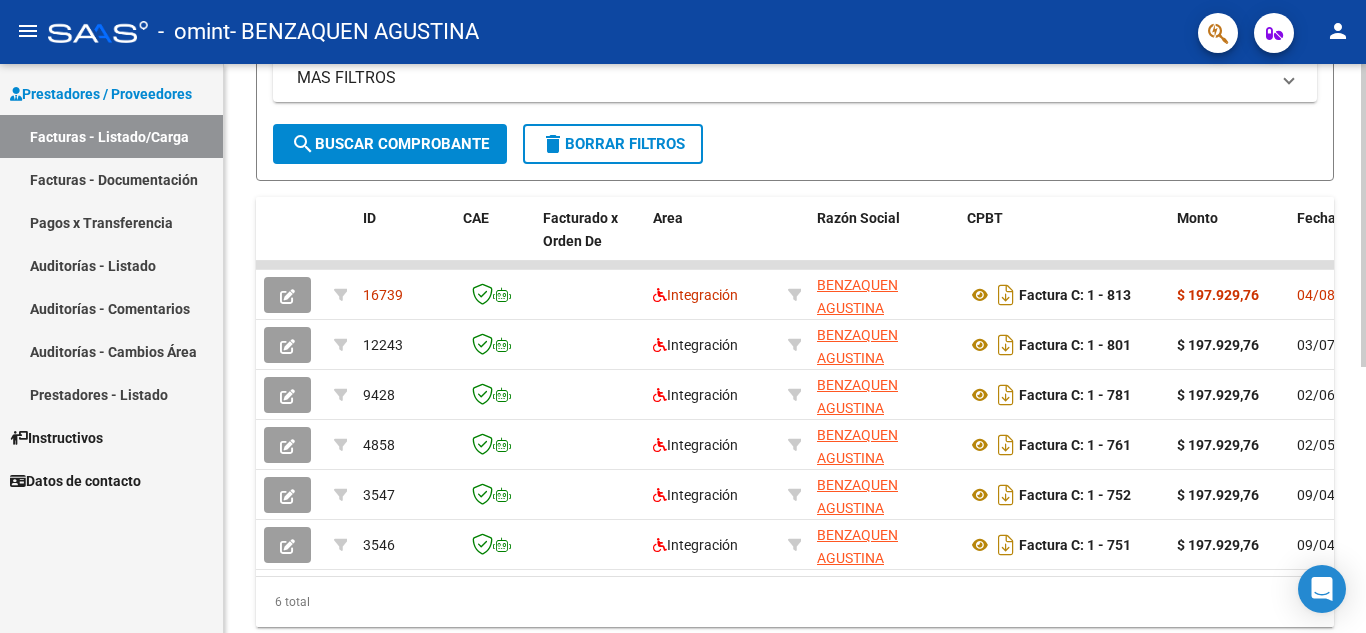 click 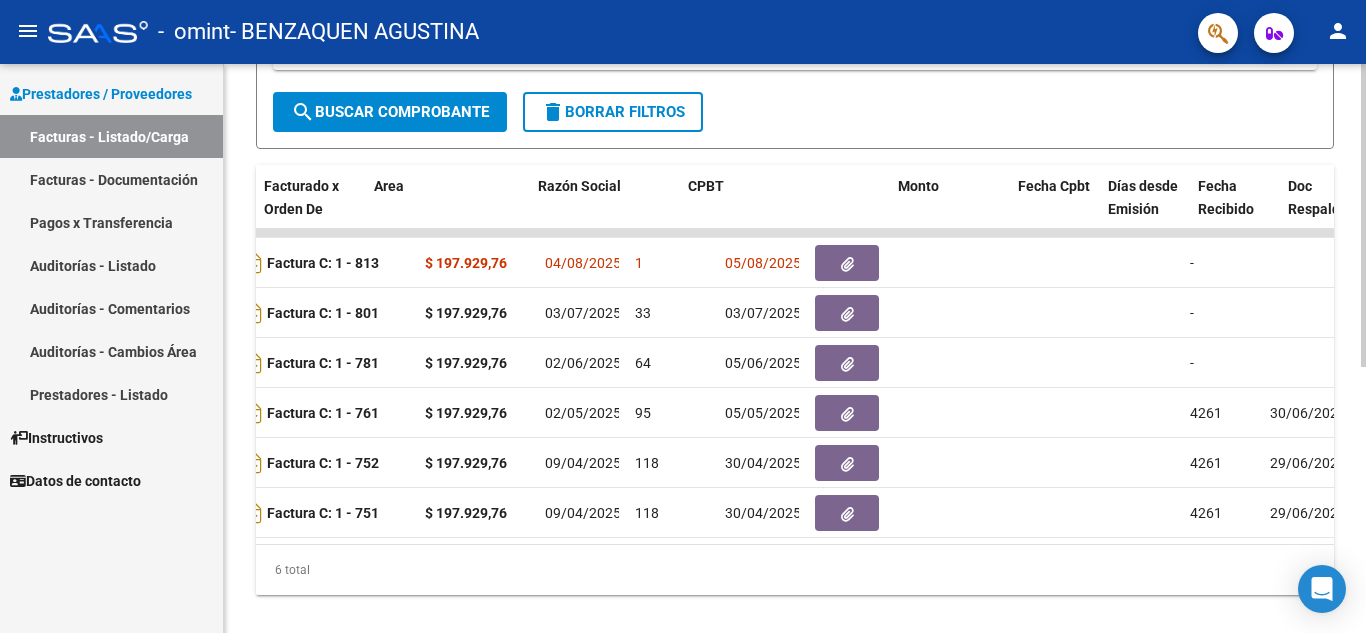 scroll, scrollTop: 0, scrollLeft: 279, axis: horizontal 